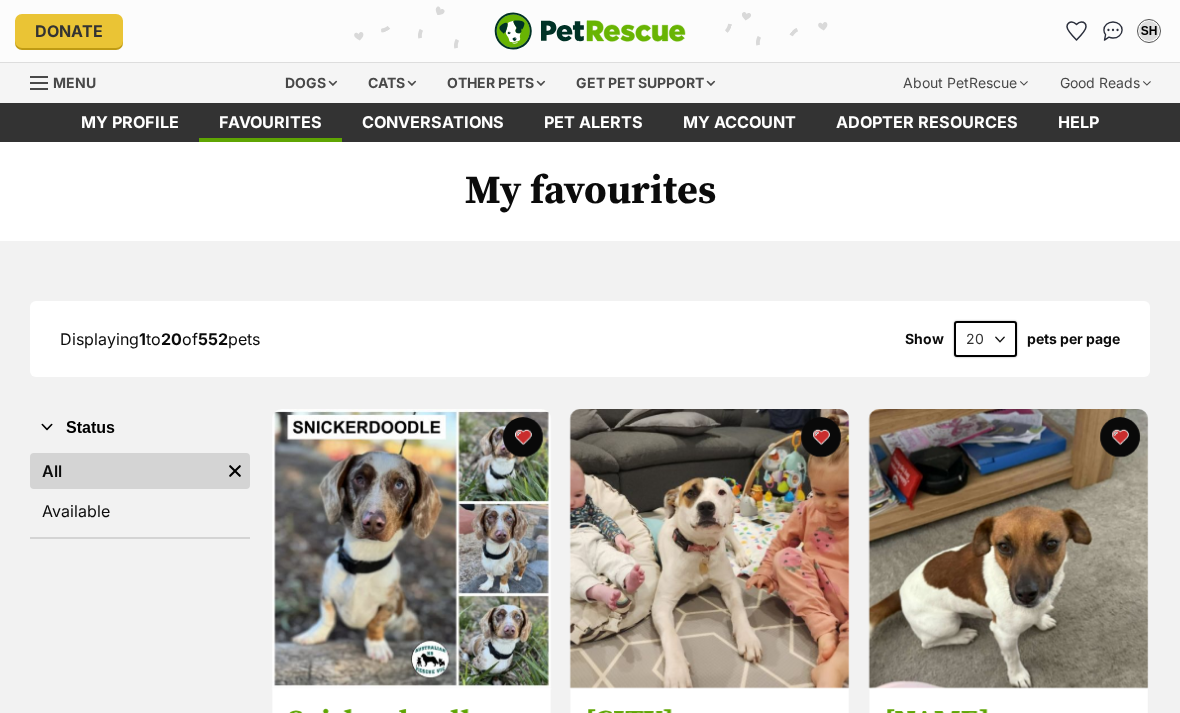 scroll, scrollTop: 0, scrollLeft: 0, axis: both 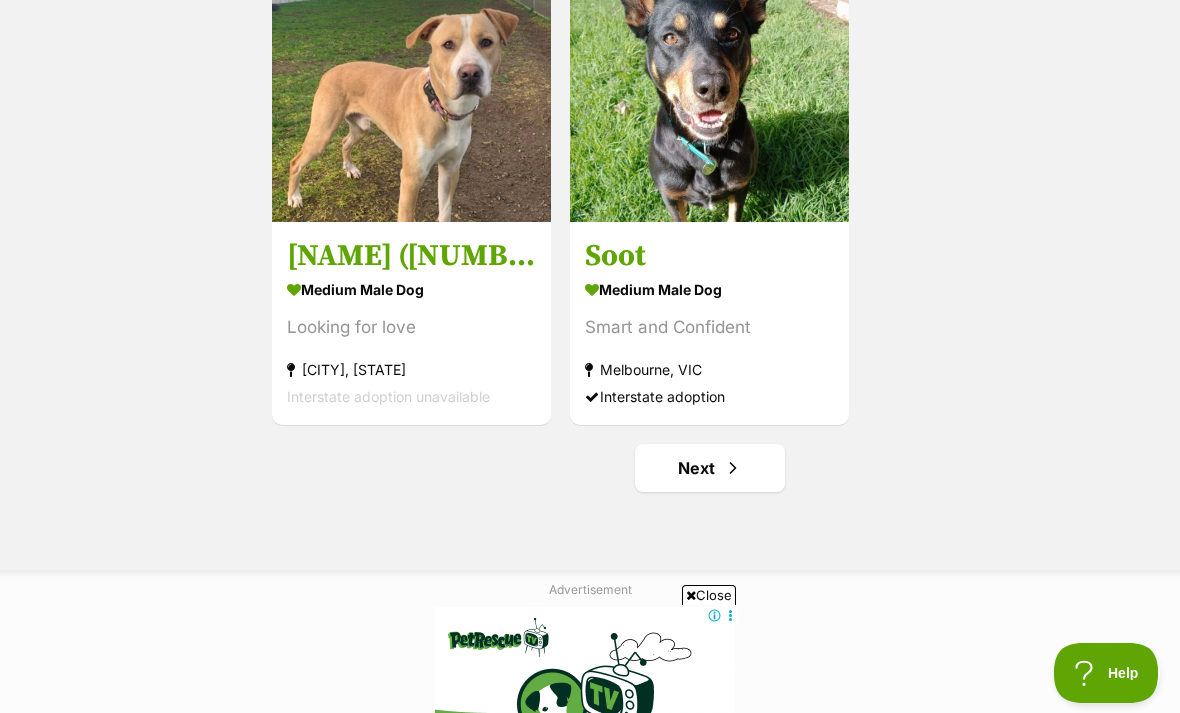click on "Next" at bounding box center [710, 468] 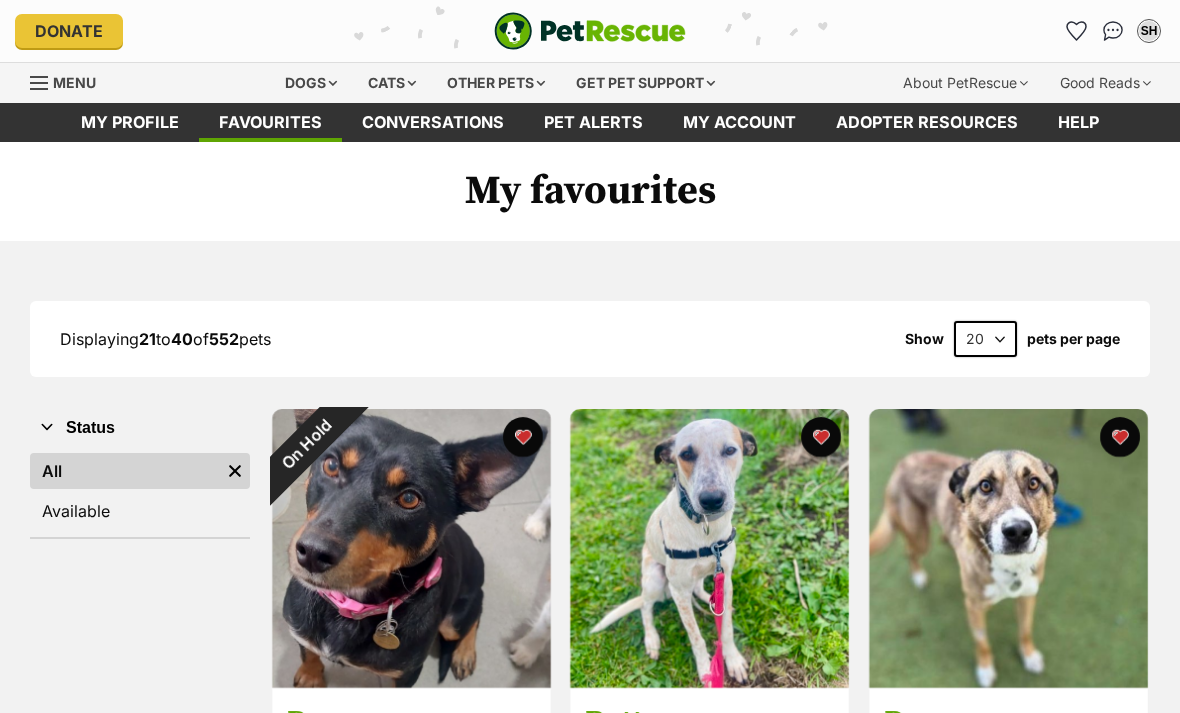 scroll, scrollTop: 1, scrollLeft: 0, axis: vertical 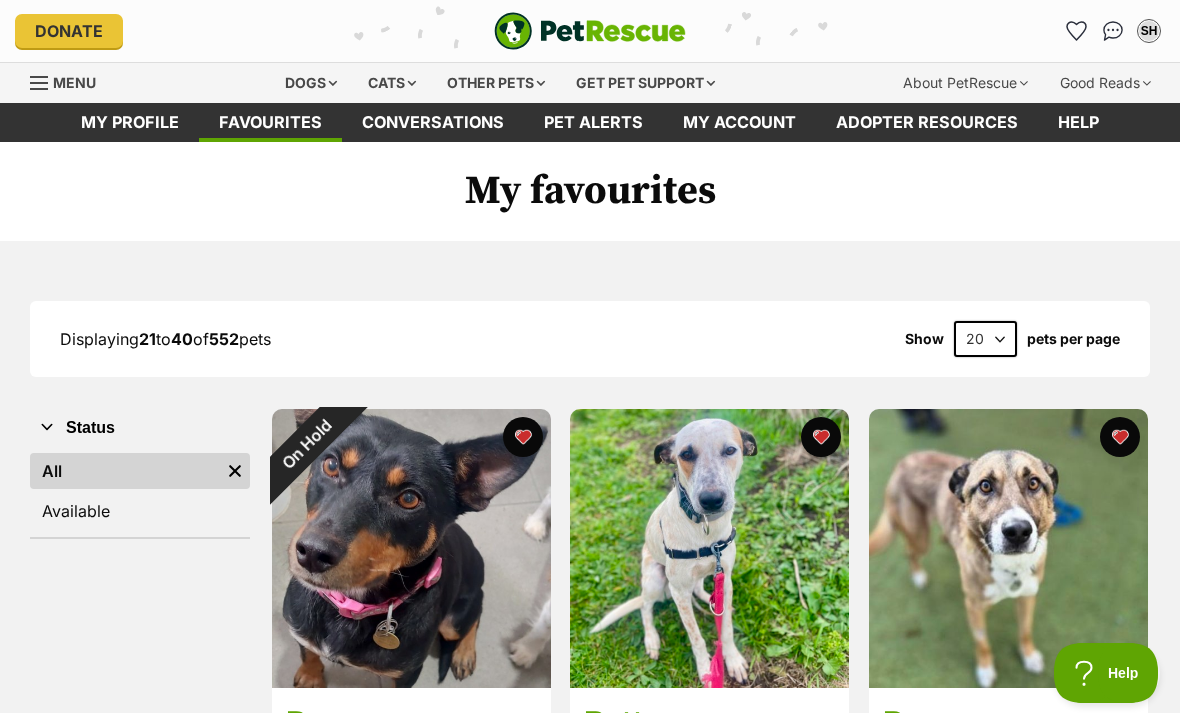 click on "On Hold" at bounding box center (307, 444) 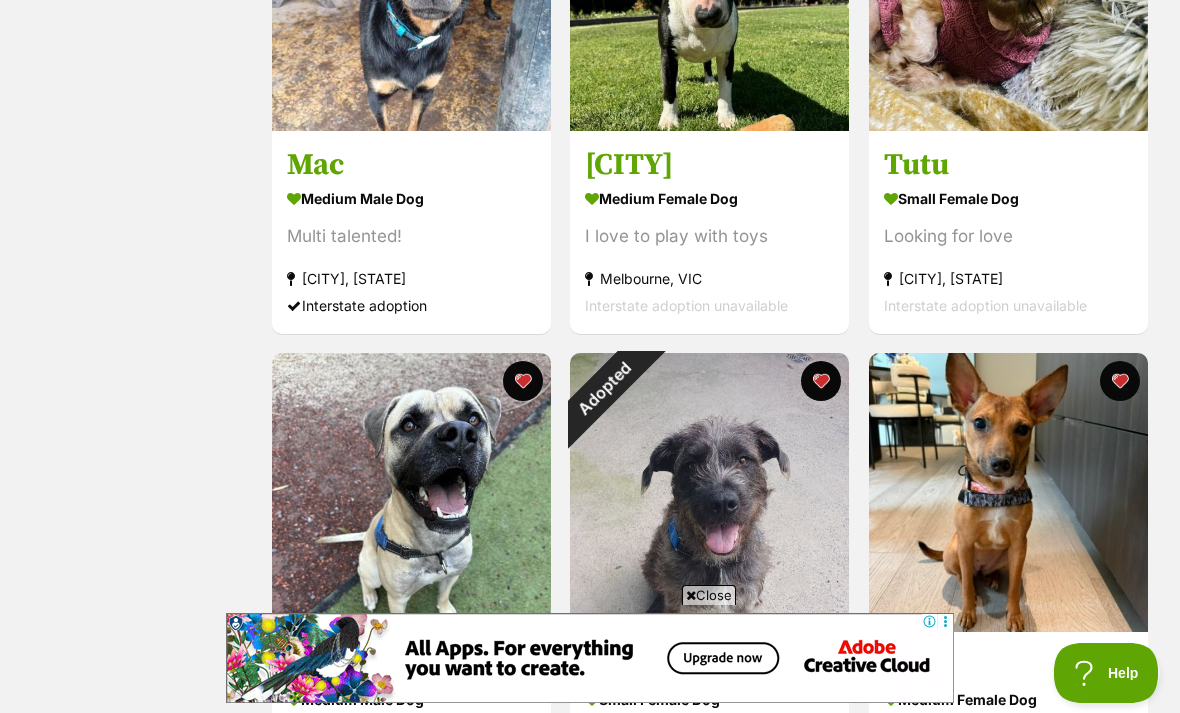 scroll, scrollTop: 0, scrollLeft: 0, axis: both 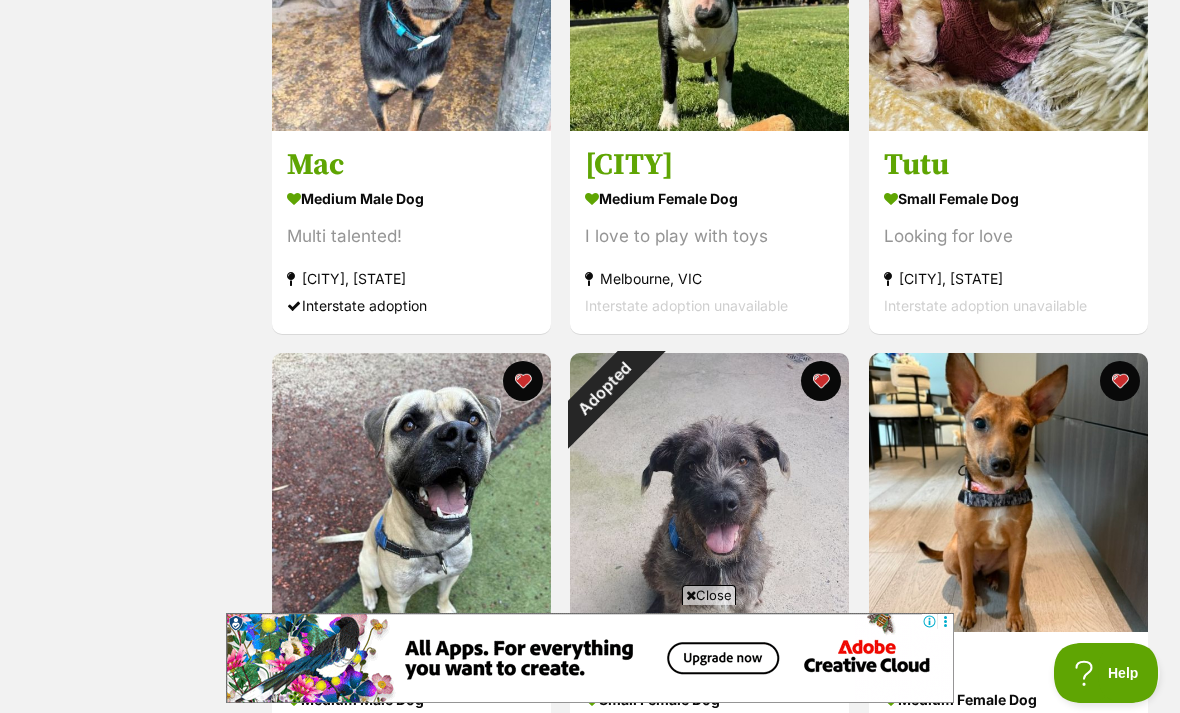 click at bounding box center (822, 381) 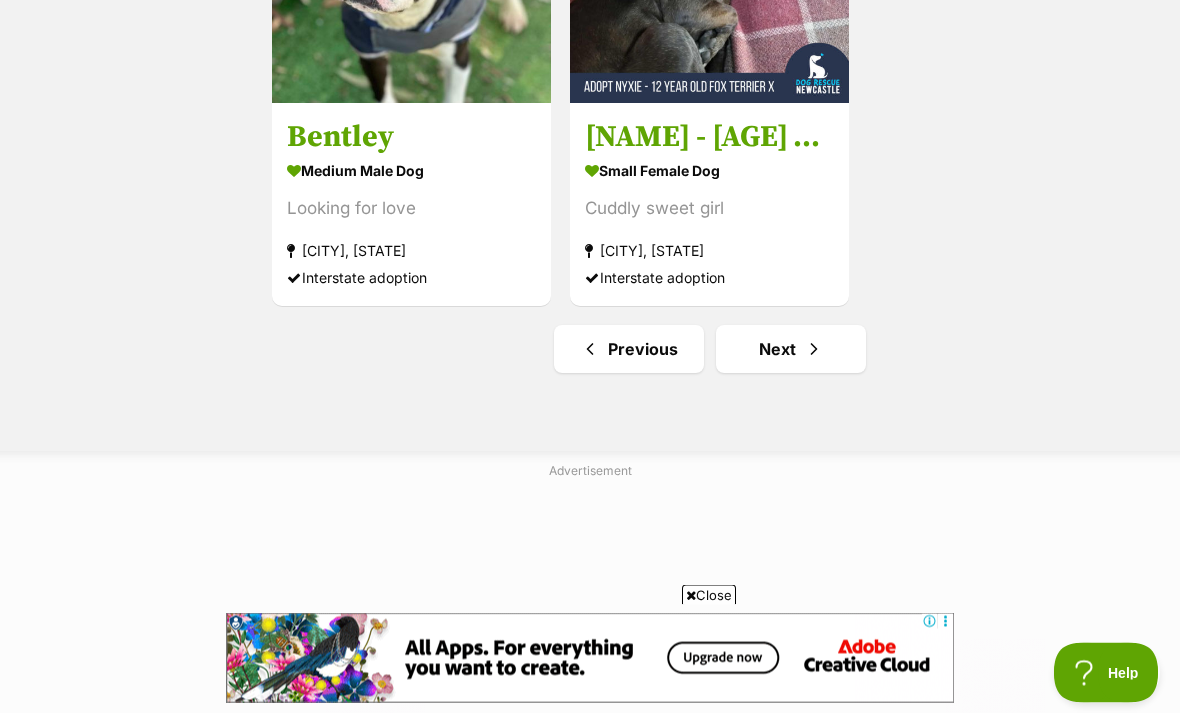 scroll, scrollTop: 3590, scrollLeft: 0, axis: vertical 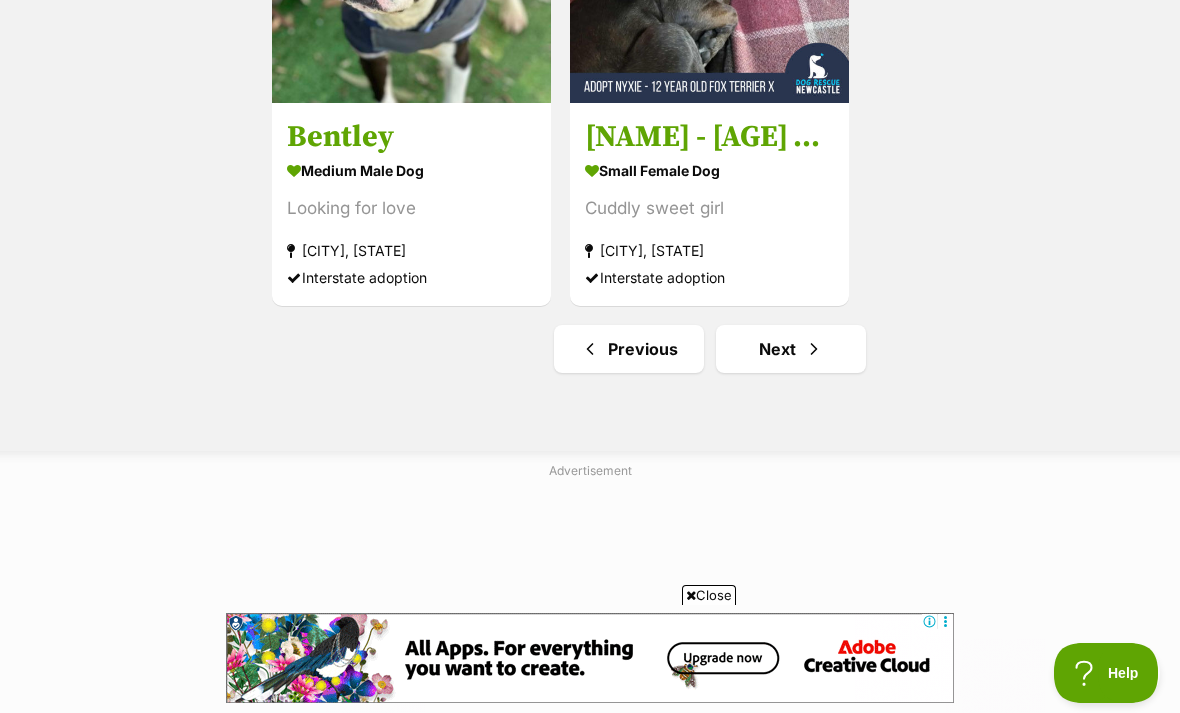 click on "Next" at bounding box center (791, 349) 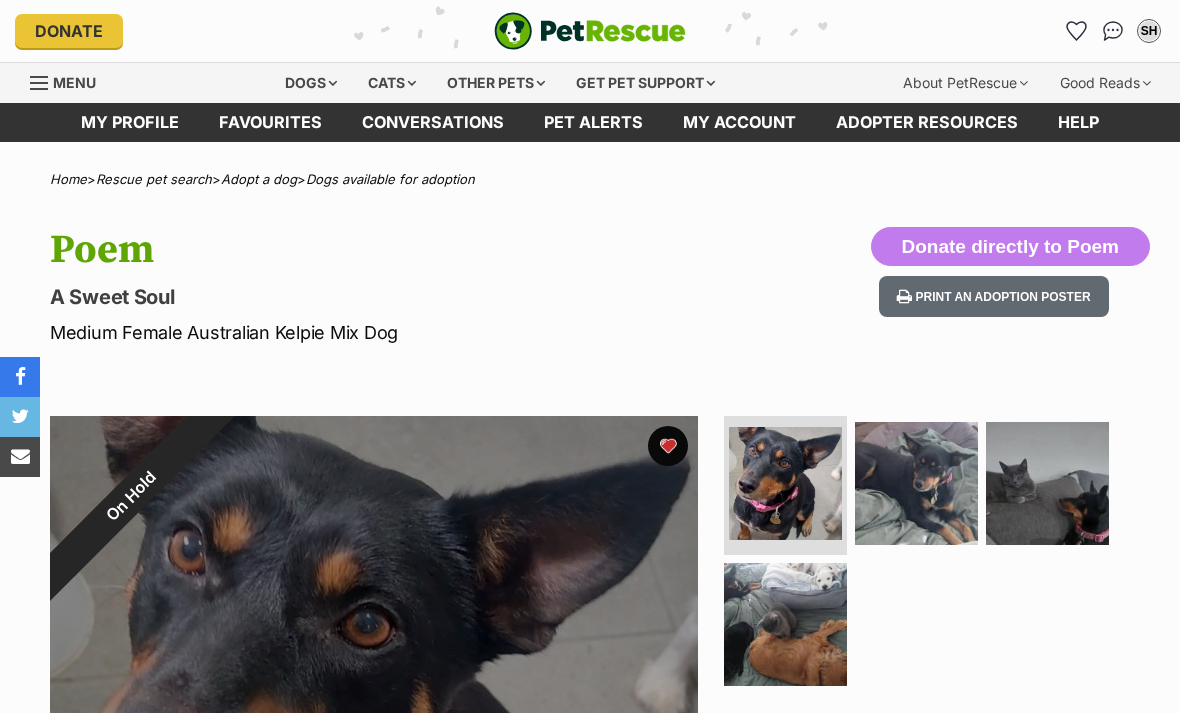 scroll, scrollTop: 0, scrollLeft: 0, axis: both 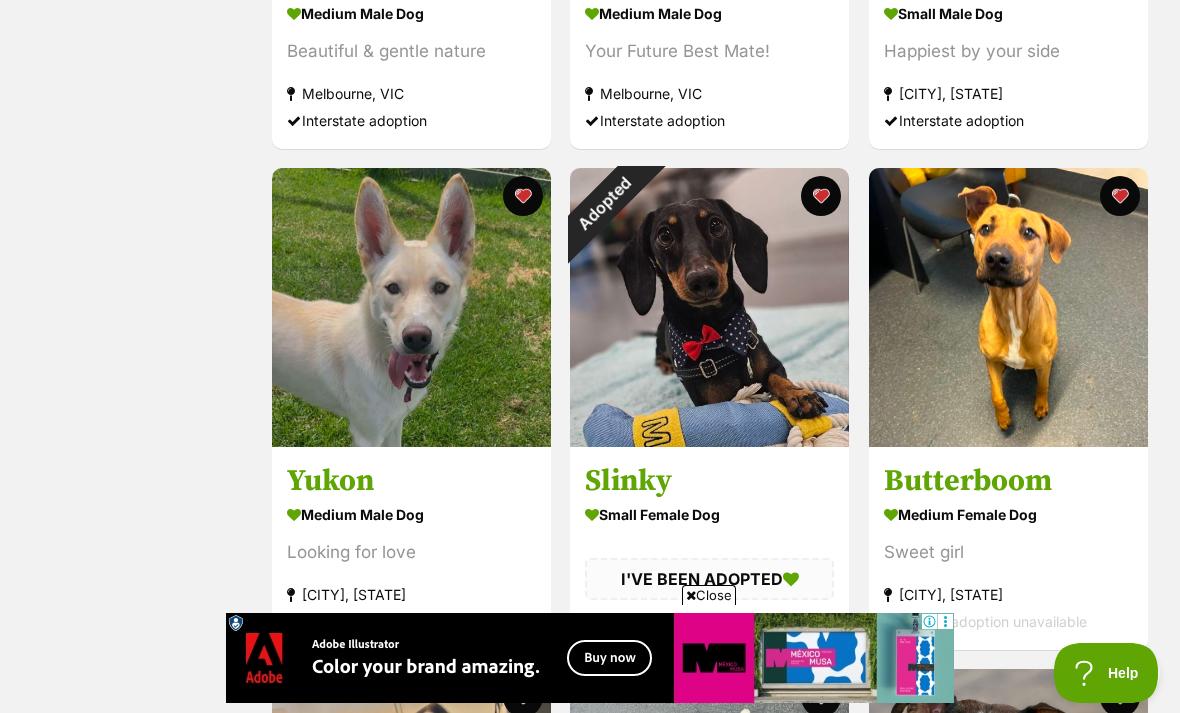 click on "Adopted" at bounding box center [605, 203] 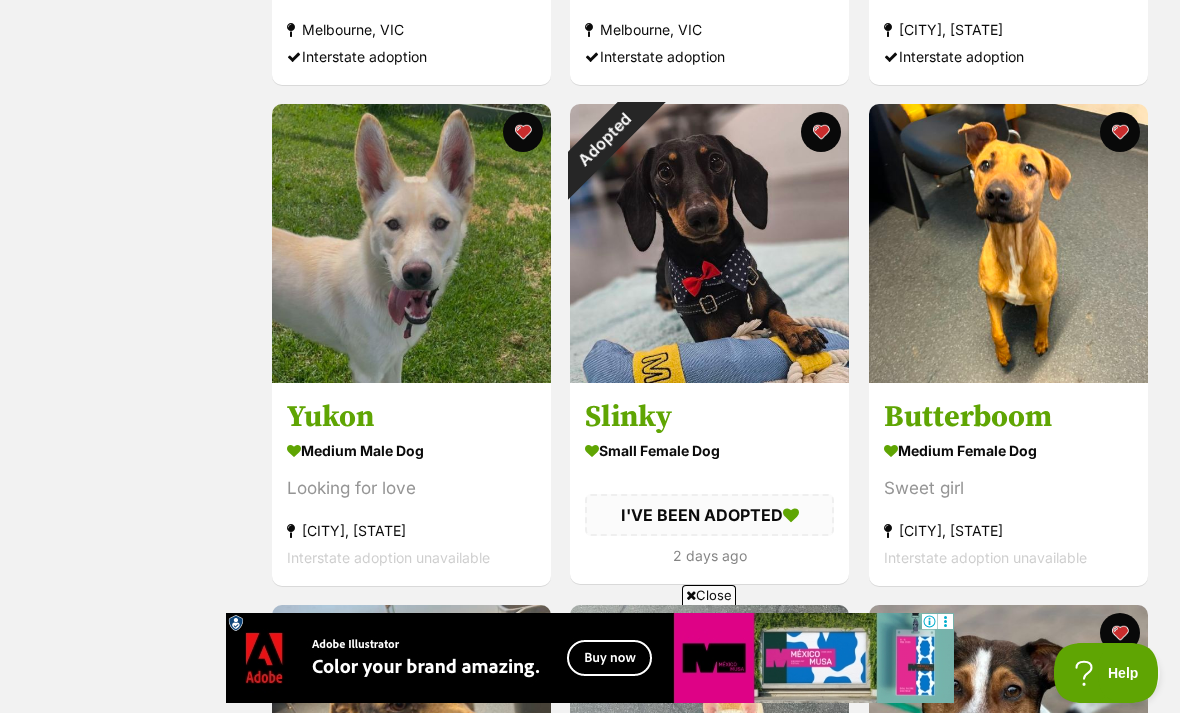 click at bounding box center [822, 132] 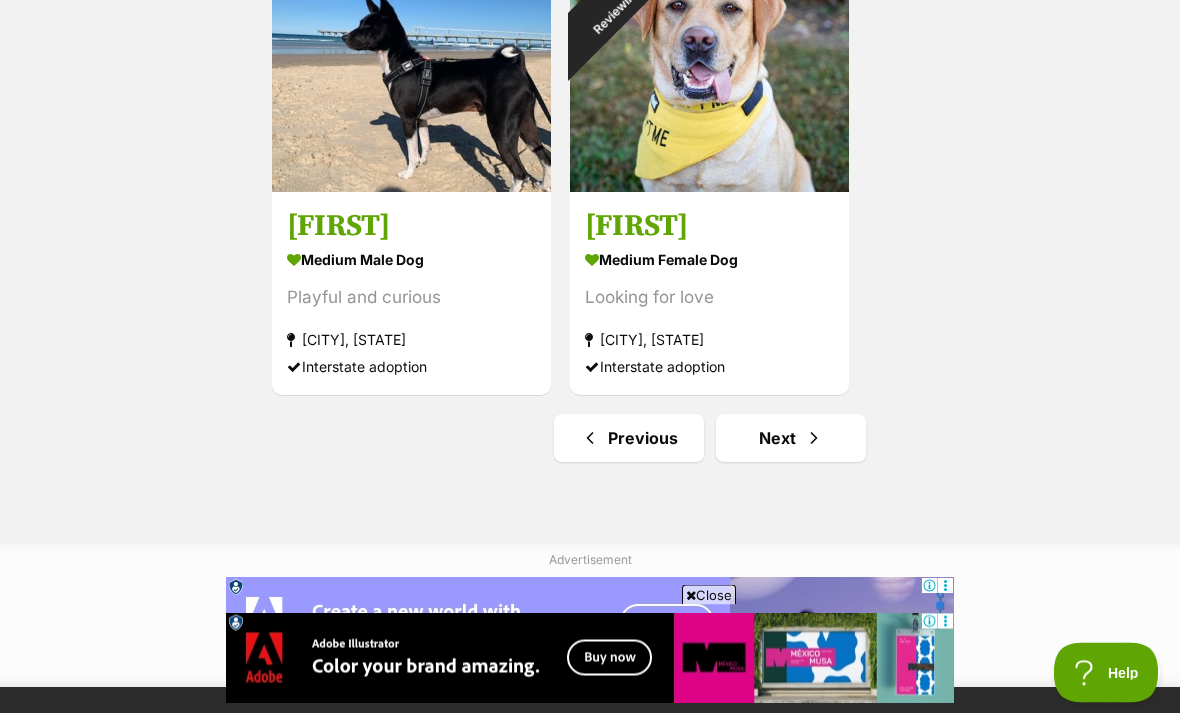 scroll, scrollTop: 3501, scrollLeft: 0, axis: vertical 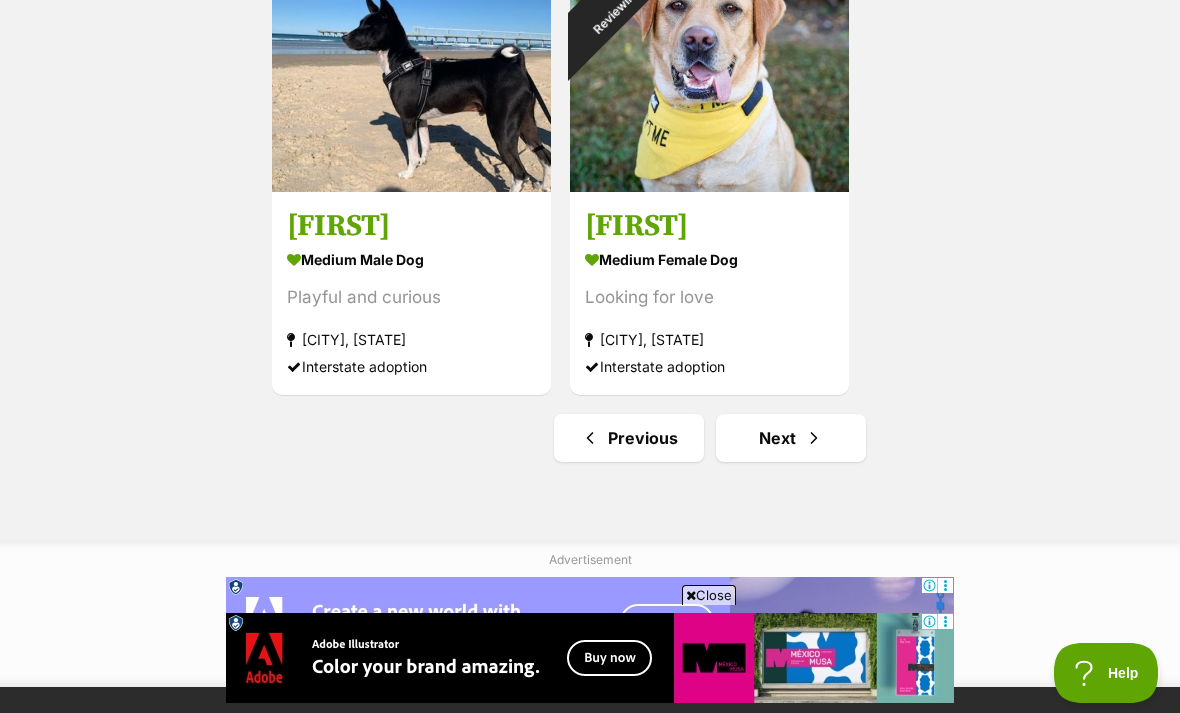 click on "Next" at bounding box center [791, 438] 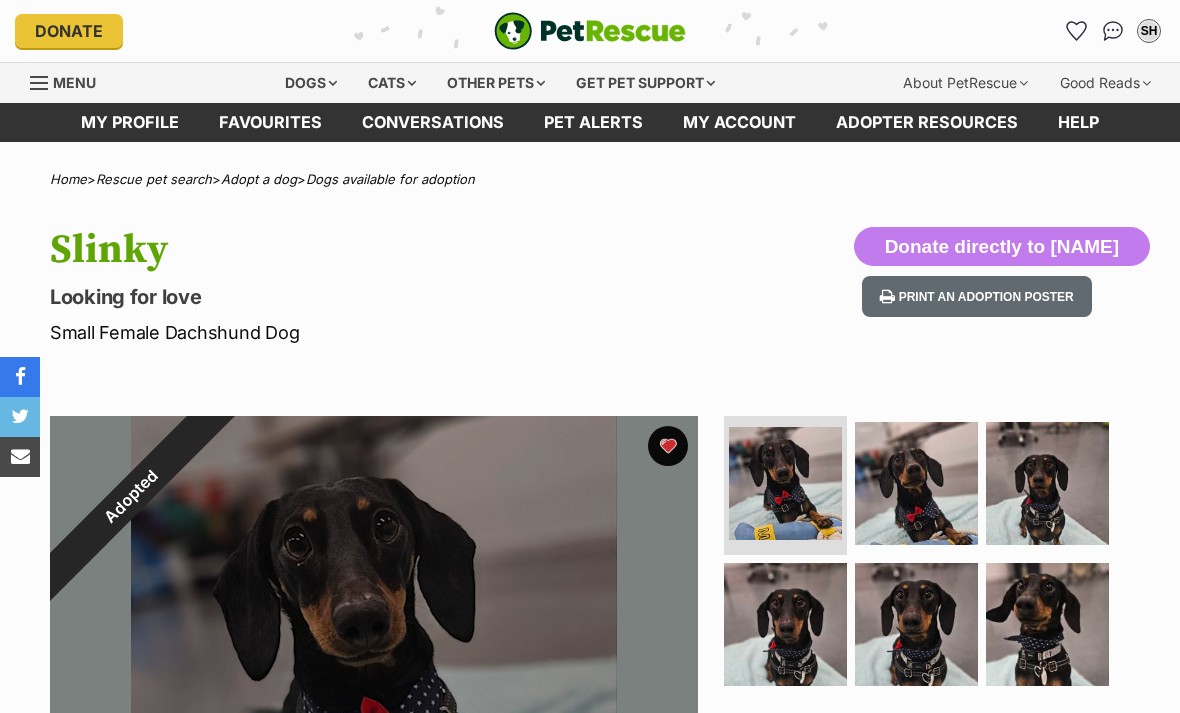 scroll, scrollTop: 0, scrollLeft: 0, axis: both 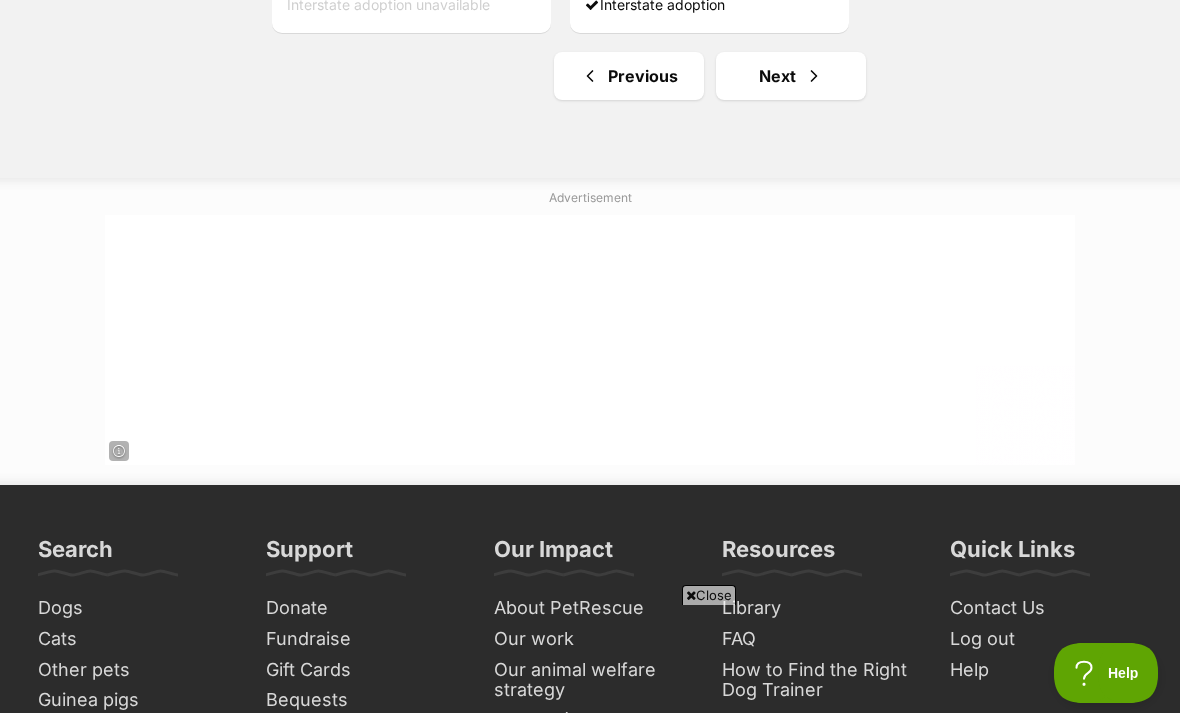 click on "Next" at bounding box center [791, 76] 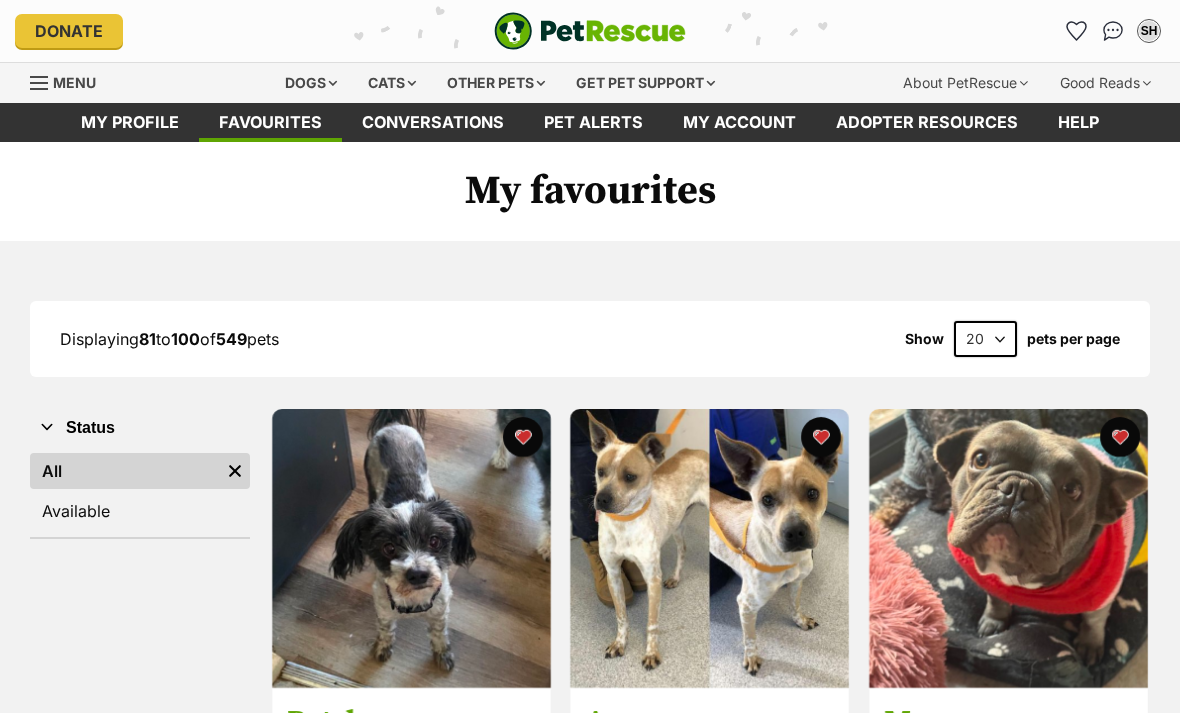 scroll, scrollTop: 0, scrollLeft: 0, axis: both 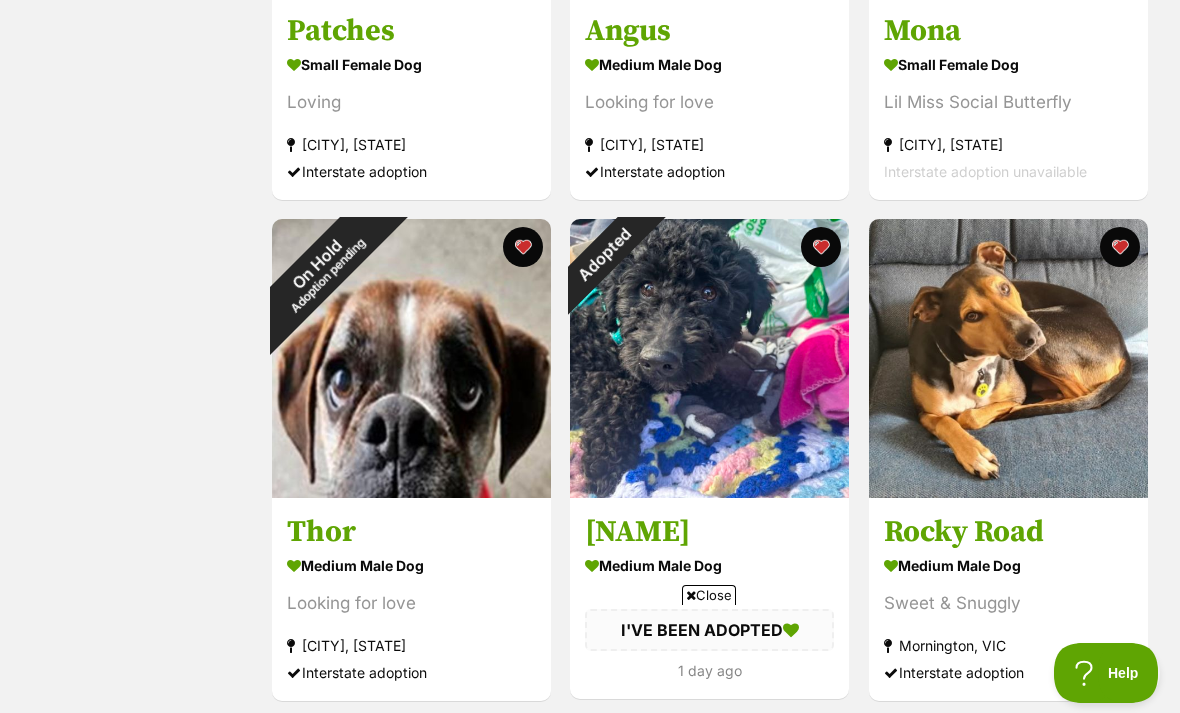 click on "Adopted" at bounding box center (605, 254) 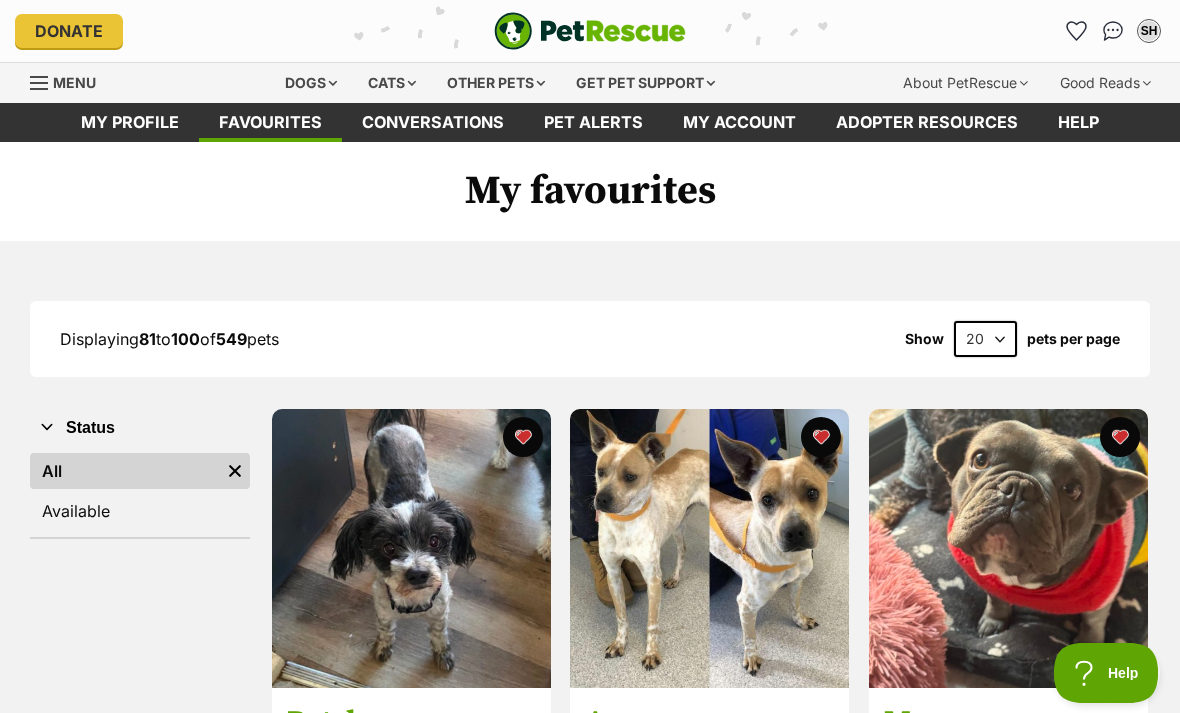 scroll, scrollTop: 755, scrollLeft: 0, axis: vertical 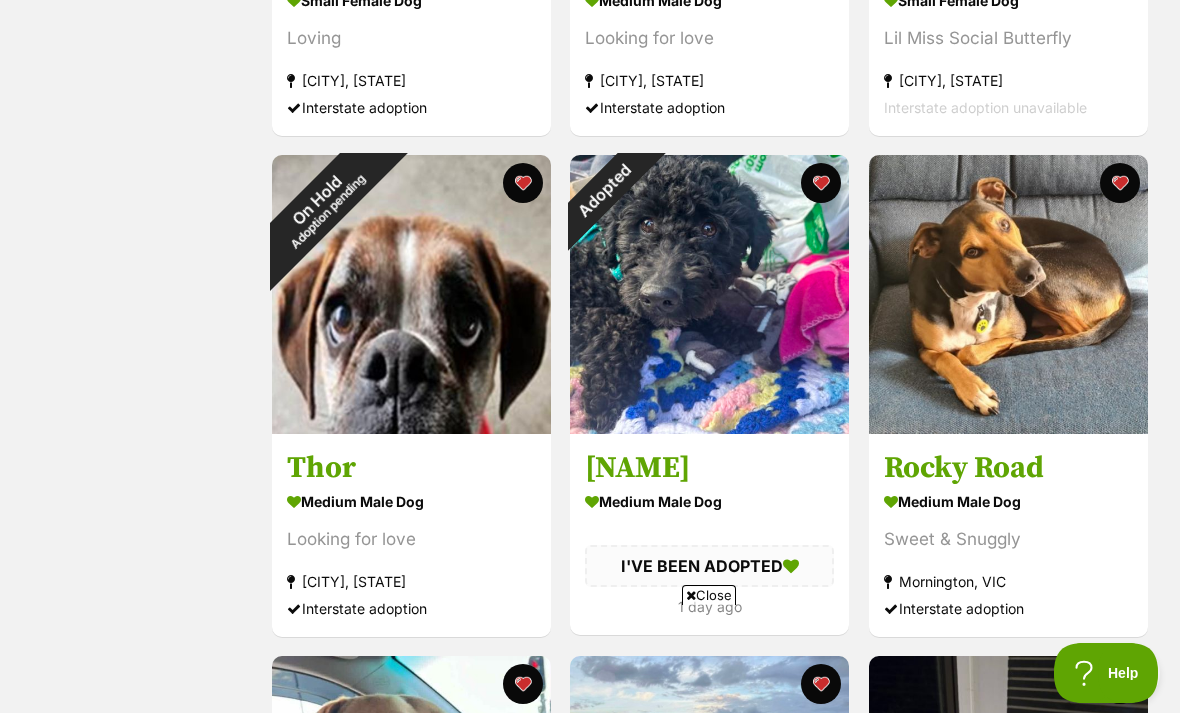 click at bounding box center (822, 183) 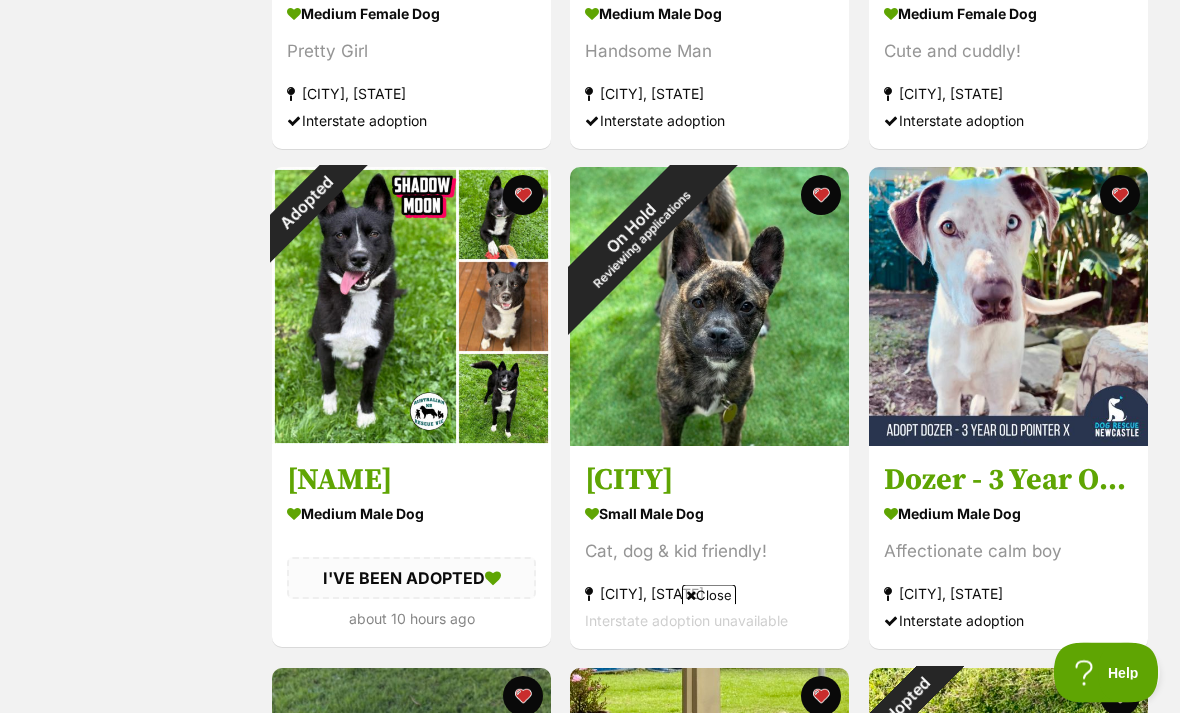 scroll, scrollTop: 1744, scrollLeft: 0, axis: vertical 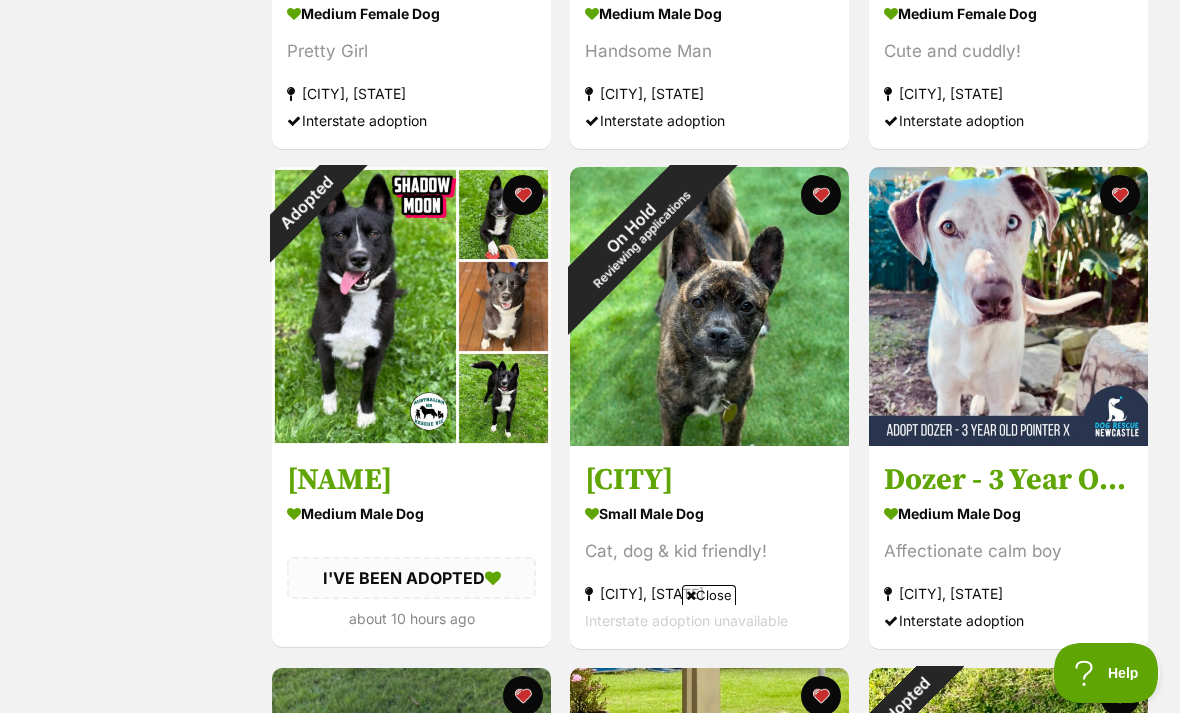 click at bounding box center [523, 195] 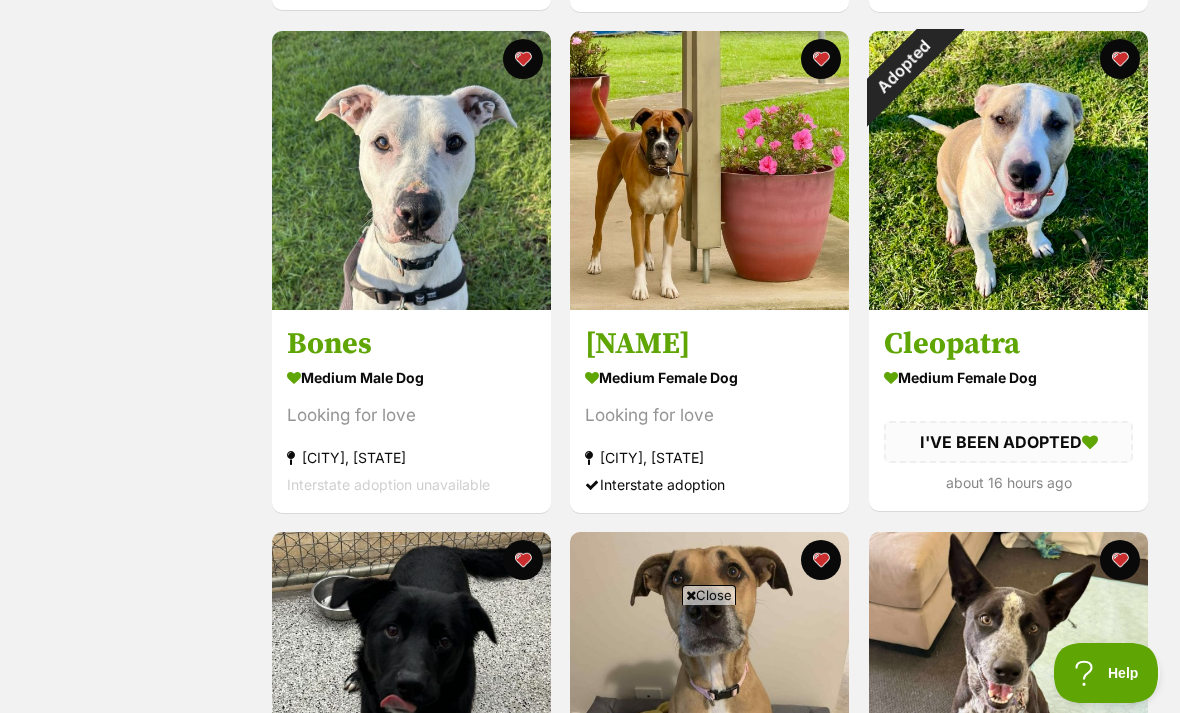 scroll, scrollTop: 0, scrollLeft: 0, axis: both 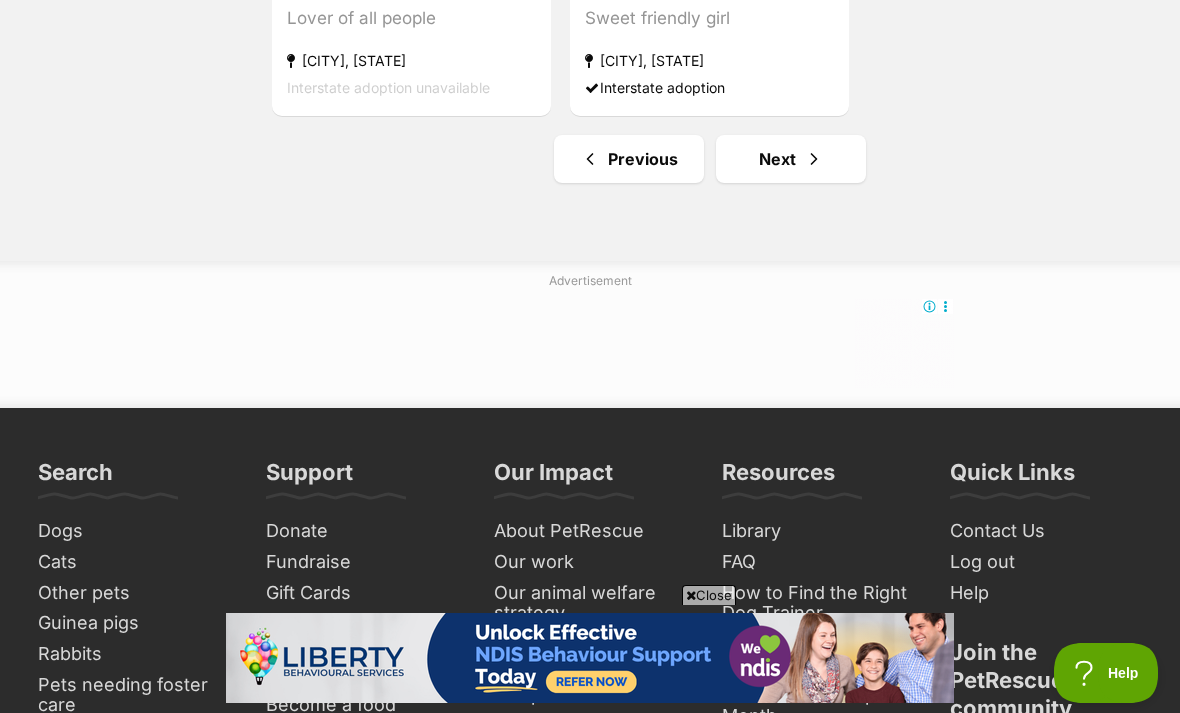 click on "Next" at bounding box center (791, 159) 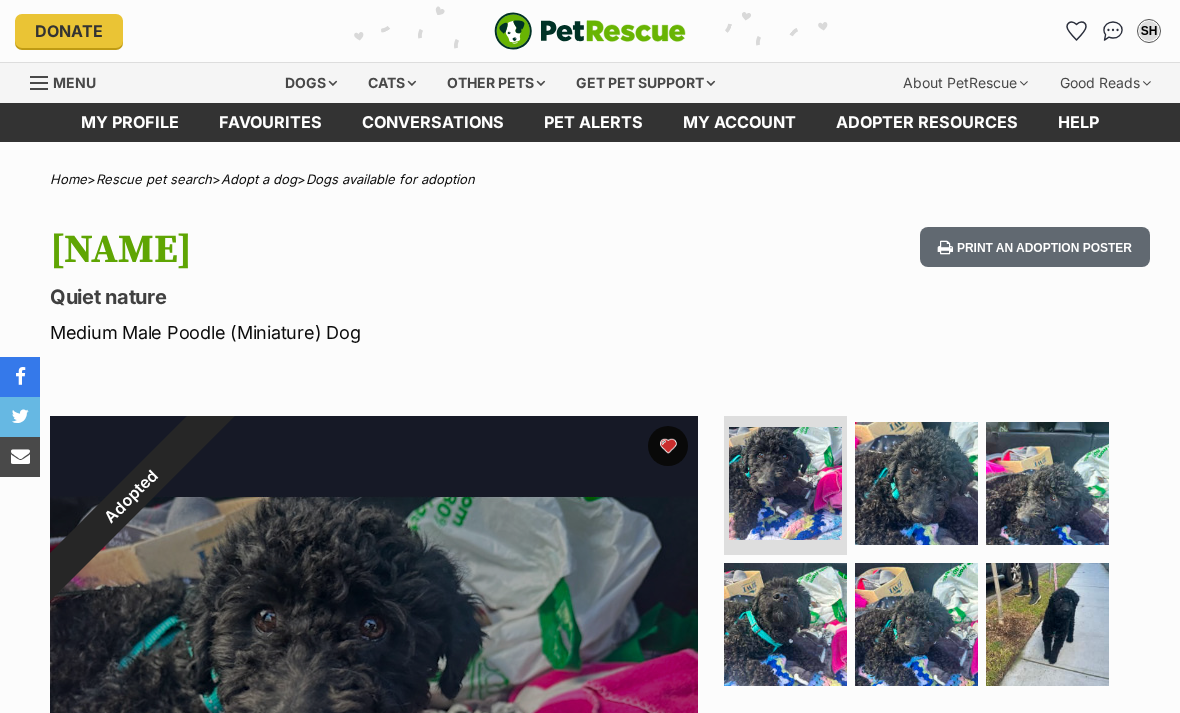 scroll, scrollTop: 0, scrollLeft: 0, axis: both 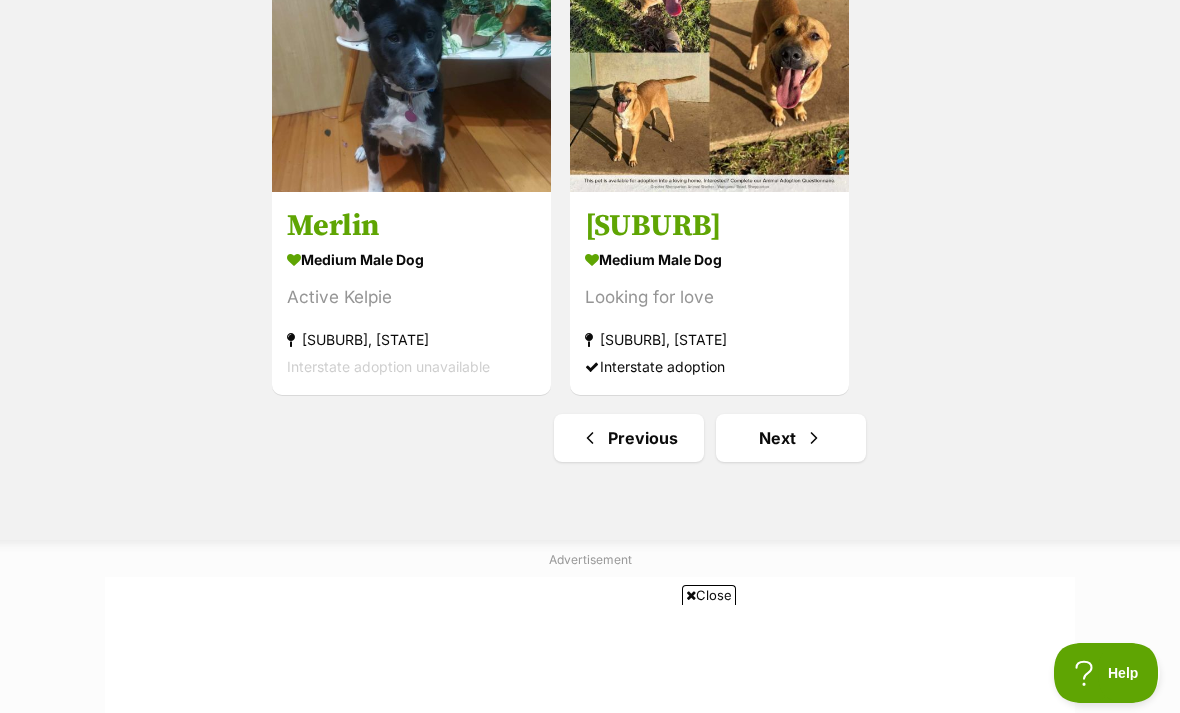 click at bounding box center (814, 438) 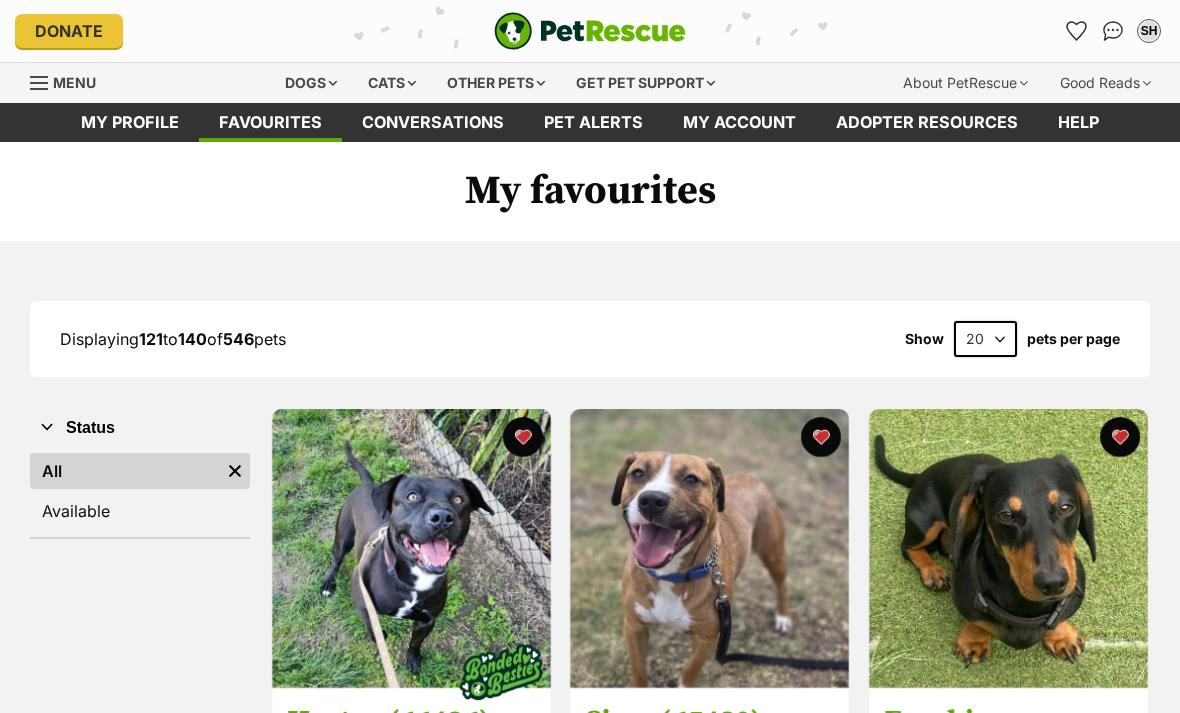scroll, scrollTop: 0, scrollLeft: 0, axis: both 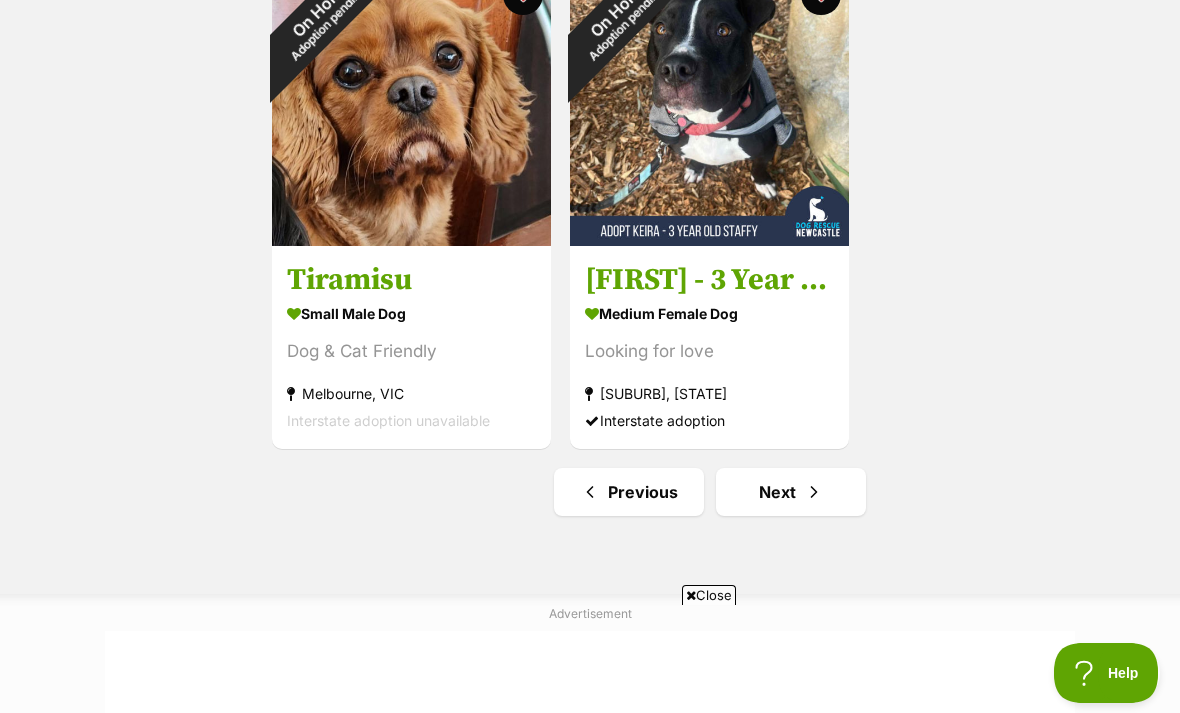 click at bounding box center [814, 492] 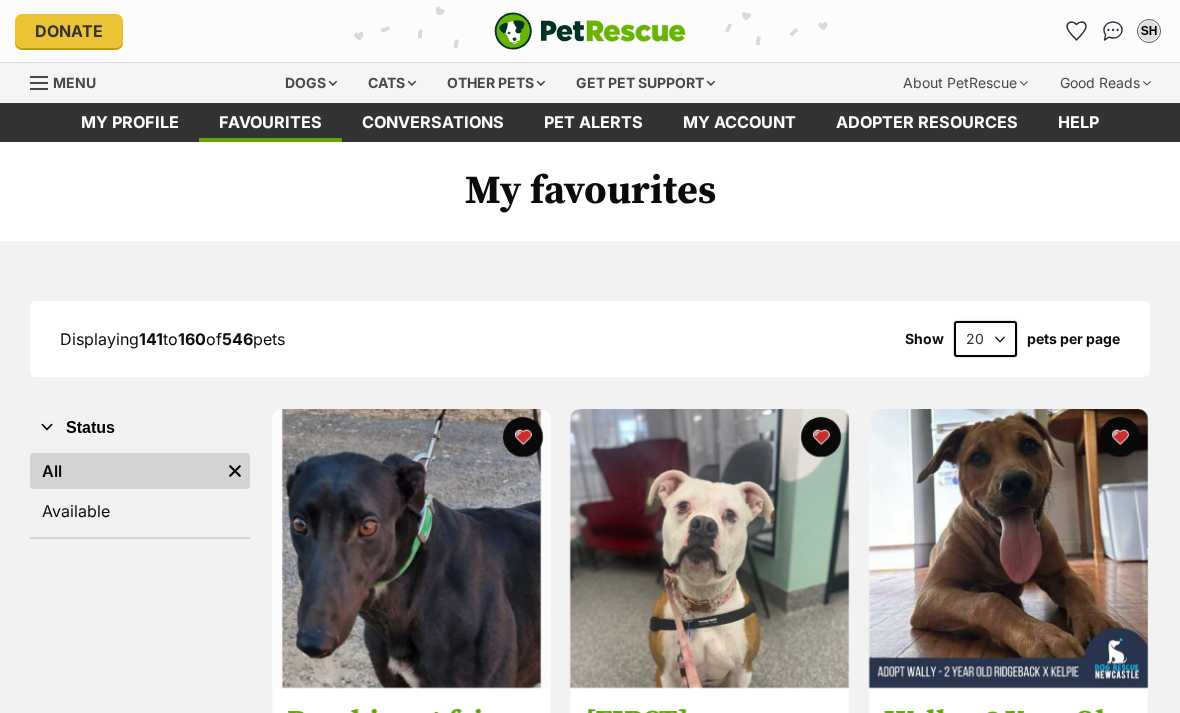 scroll, scrollTop: 0, scrollLeft: 0, axis: both 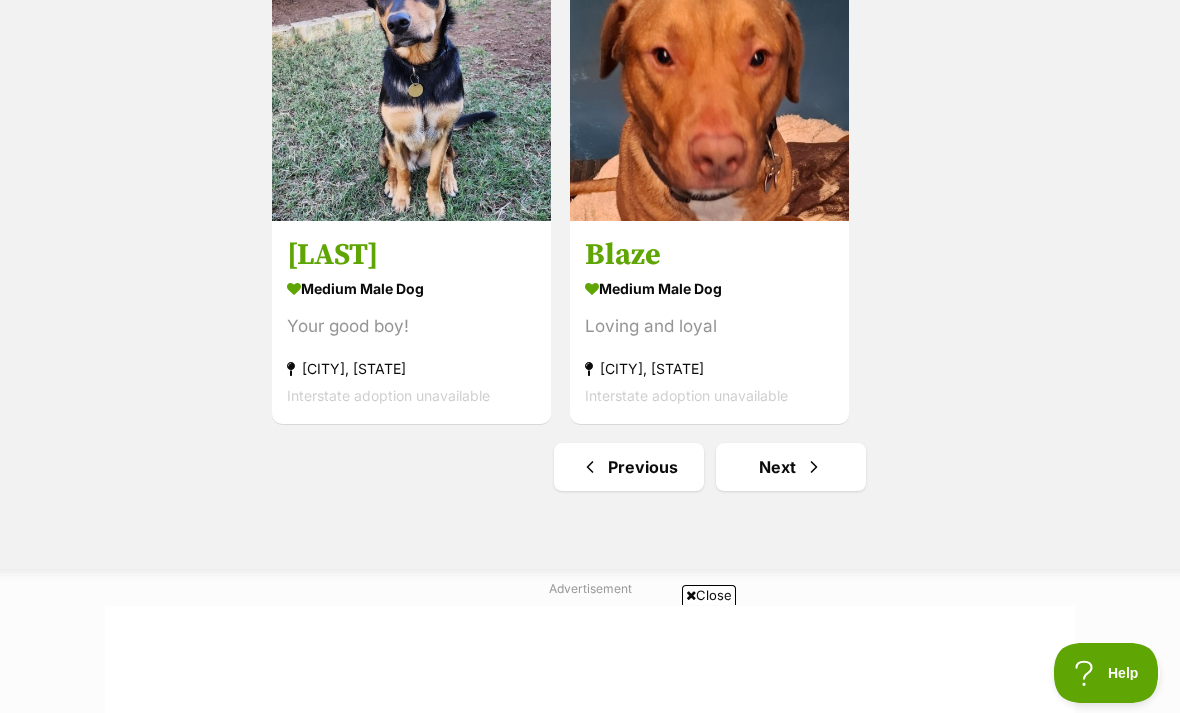 click at bounding box center [814, 467] 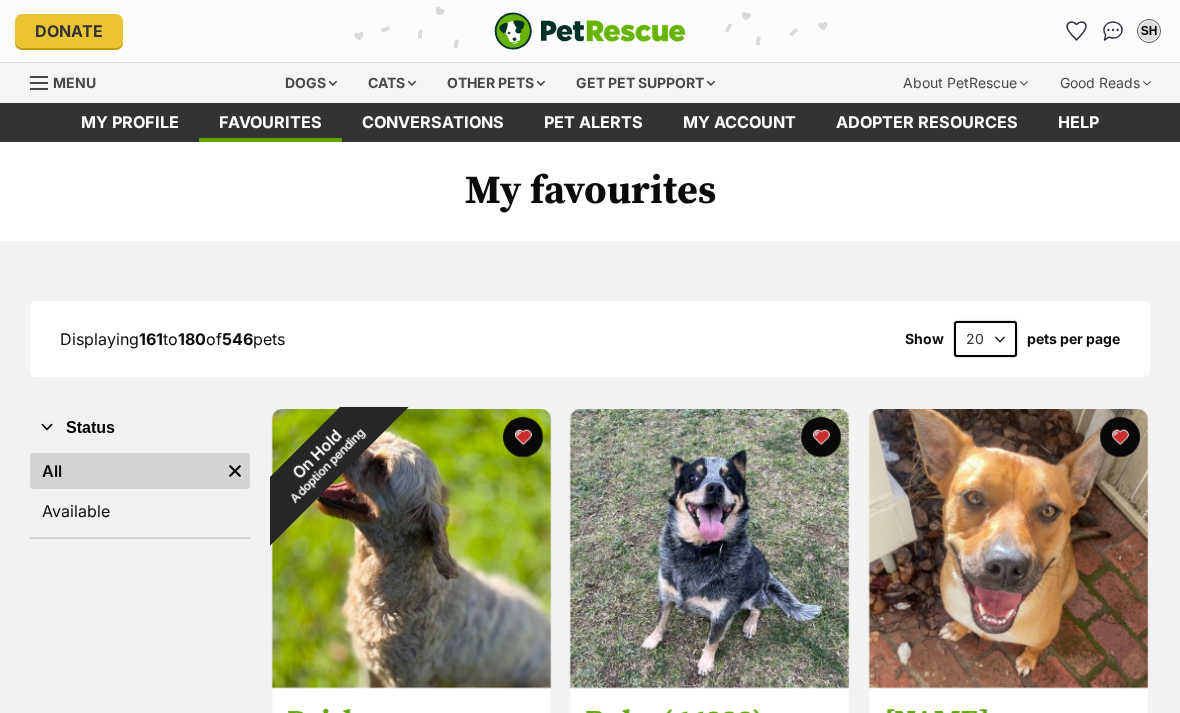 scroll, scrollTop: 0, scrollLeft: 0, axis: both 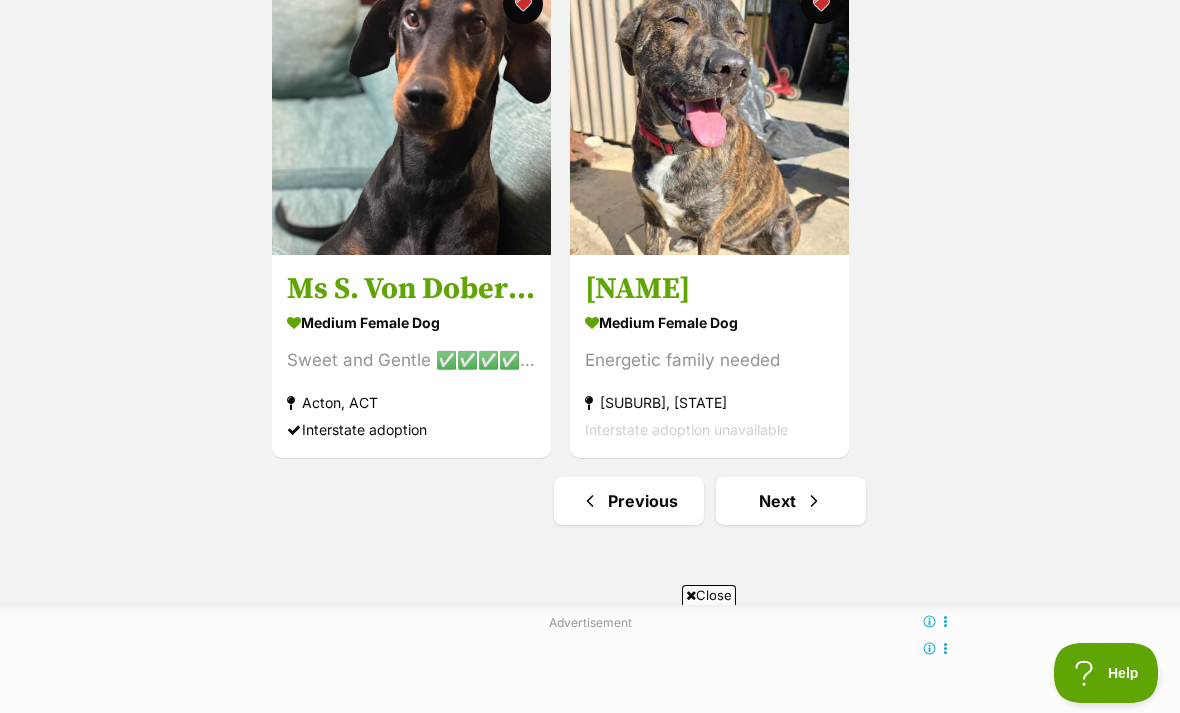 click on "Next" at bounding box center [791, 501] 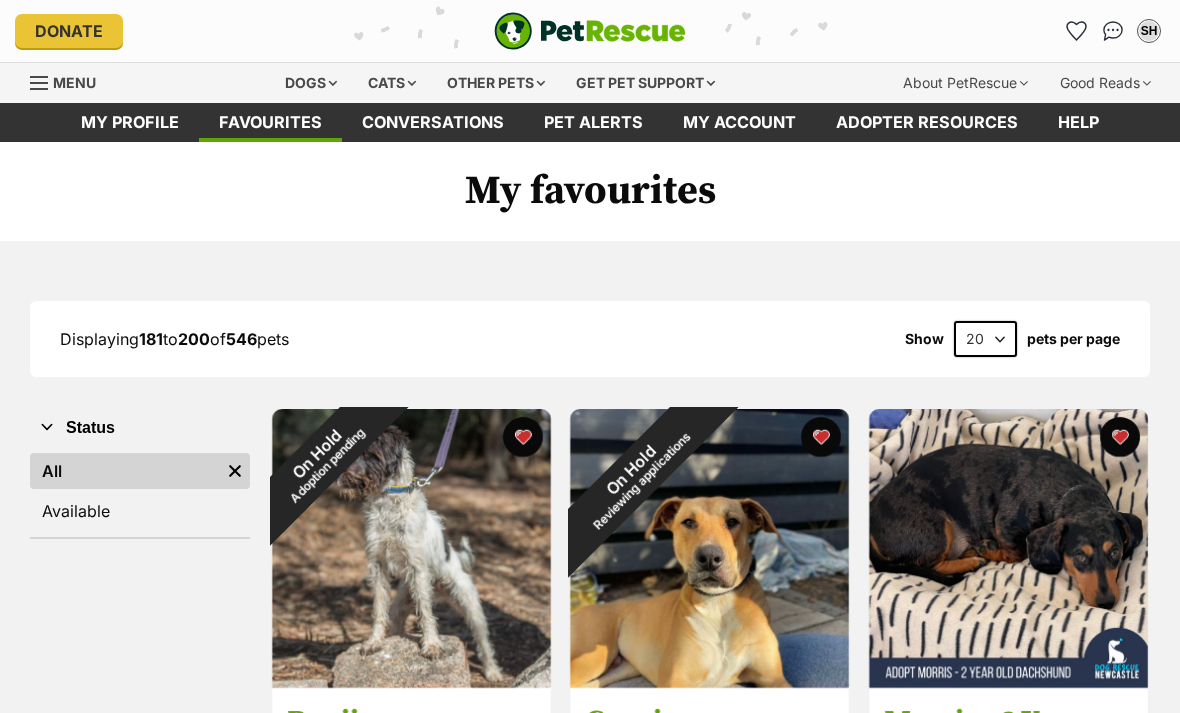 scroll, scrollTop: 3, scrollLeft: 0, axis: vertical 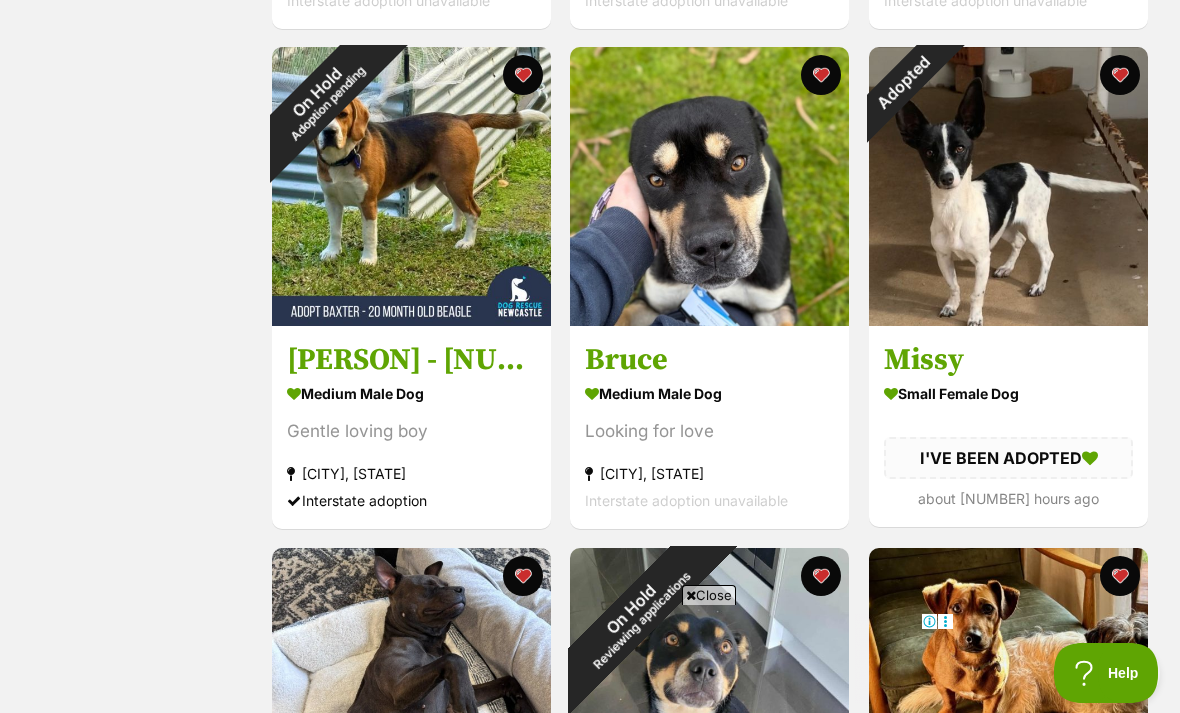 click on "Adopted" at bounding box center [904, 82] 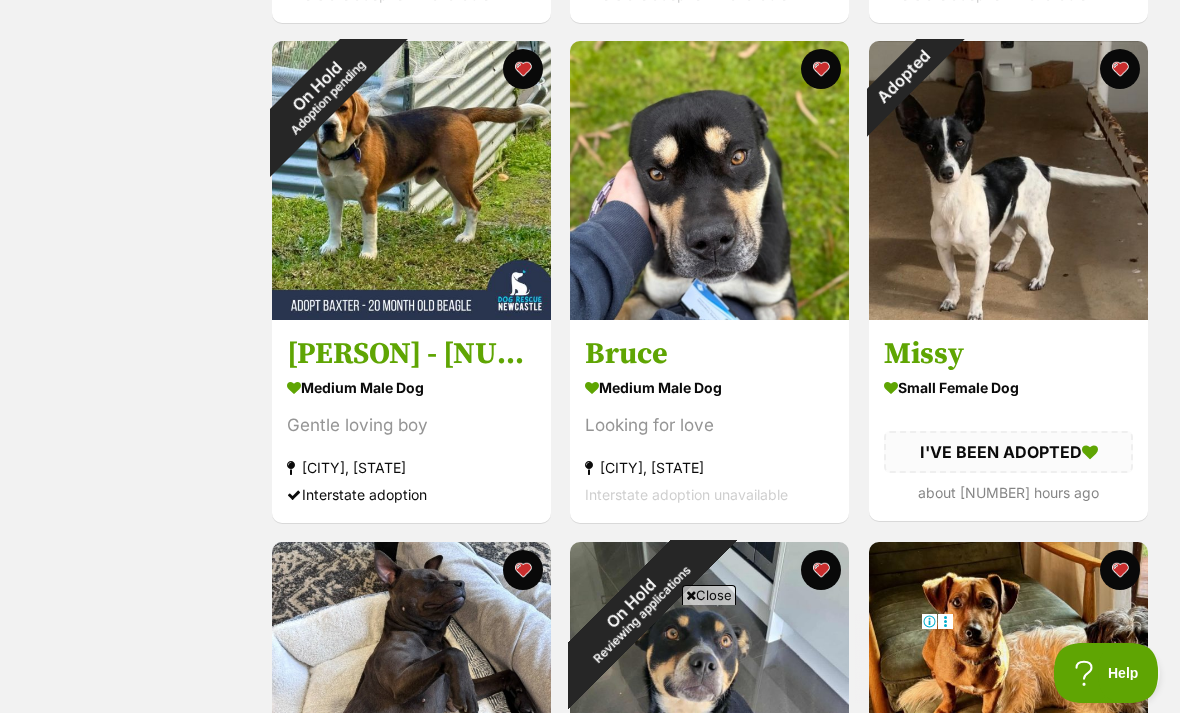 scroll, scrollTop: 1868, scrollLeft: 0, axis: vertical 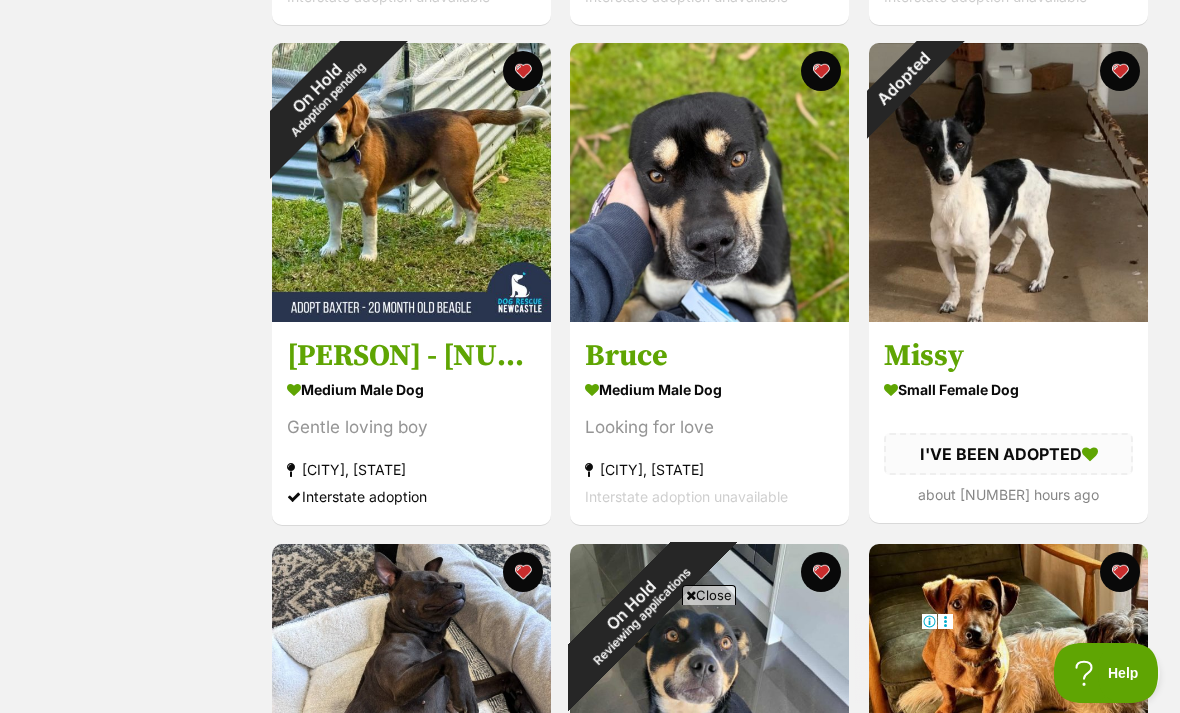 click at bounding box center [1120, 71] 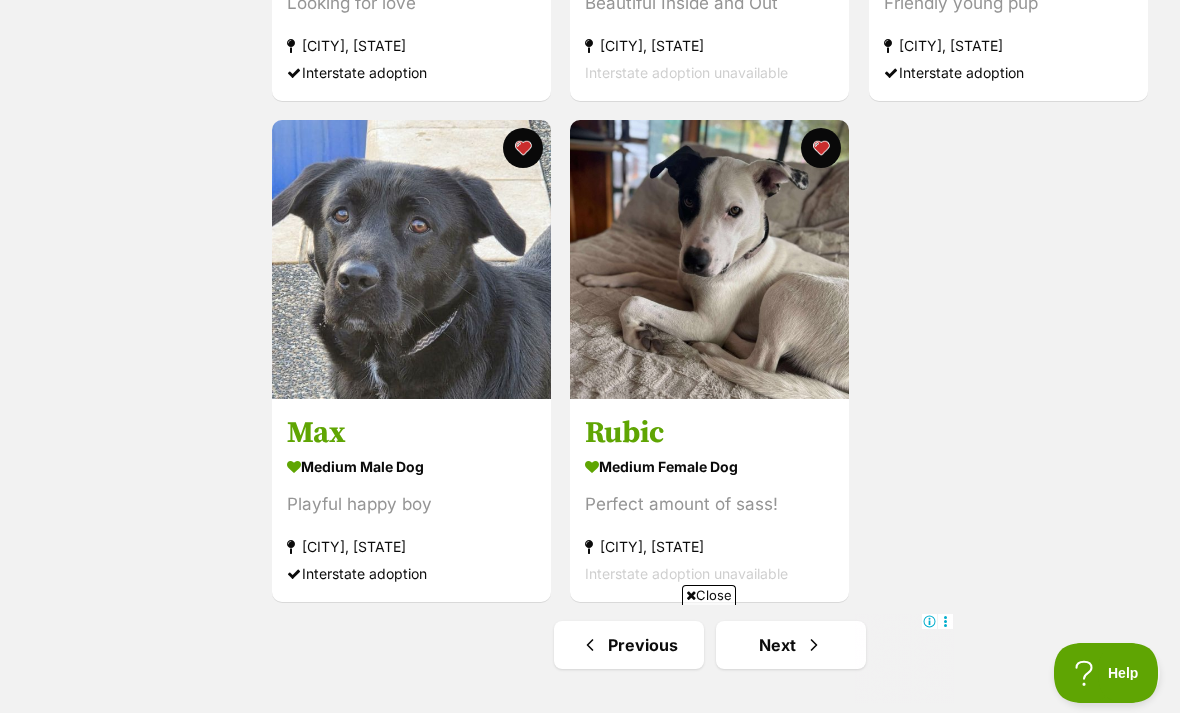 scroll, scrollTop: 0, scrollLeft: 0, axis: both 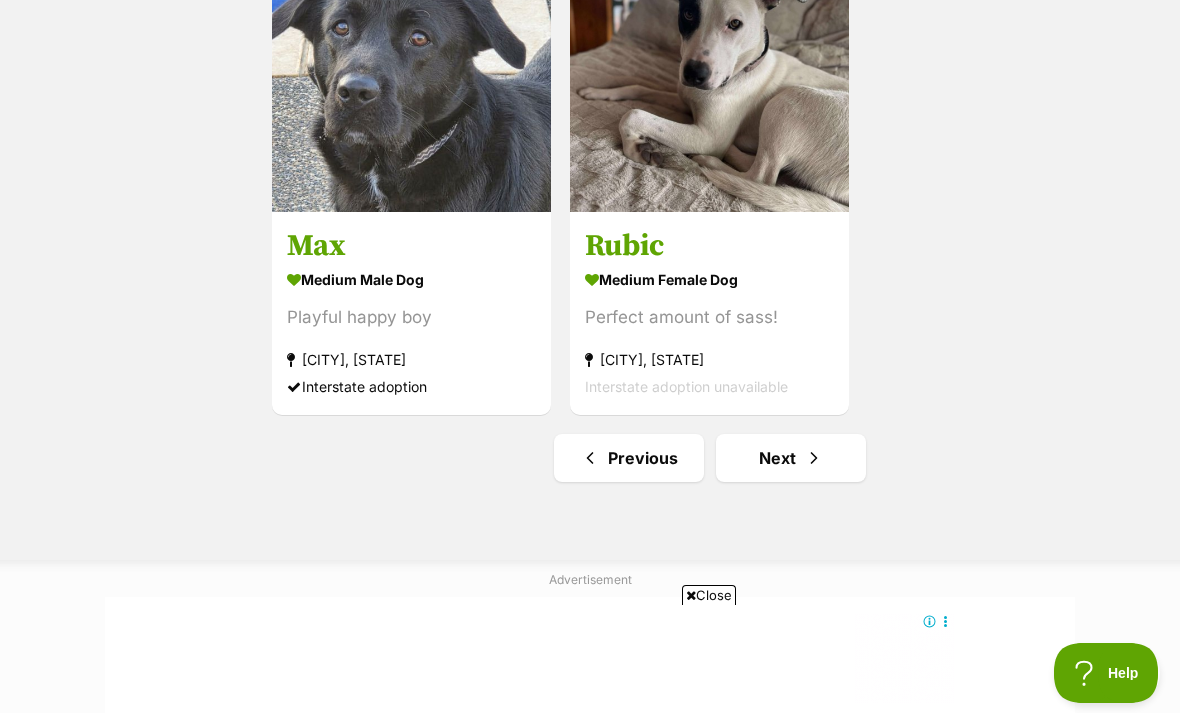 click at bounding box center [814, 458] 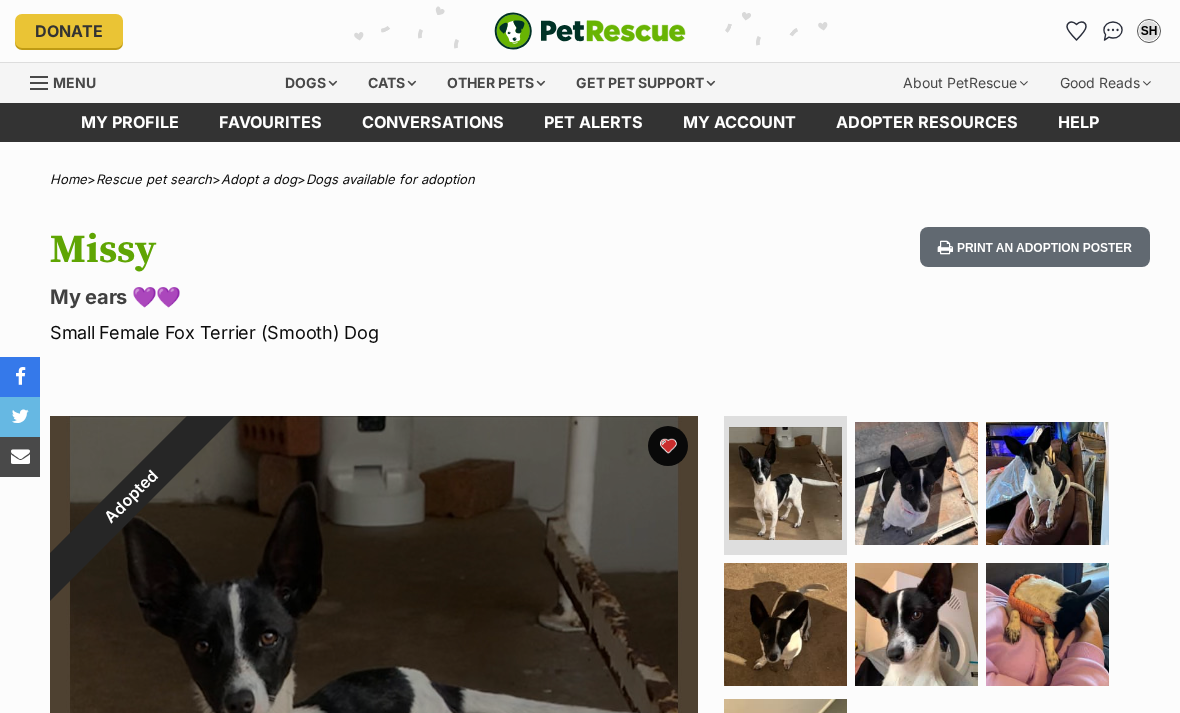 scroll, scrollTop: 0, scrollLeft: 0, axis: both 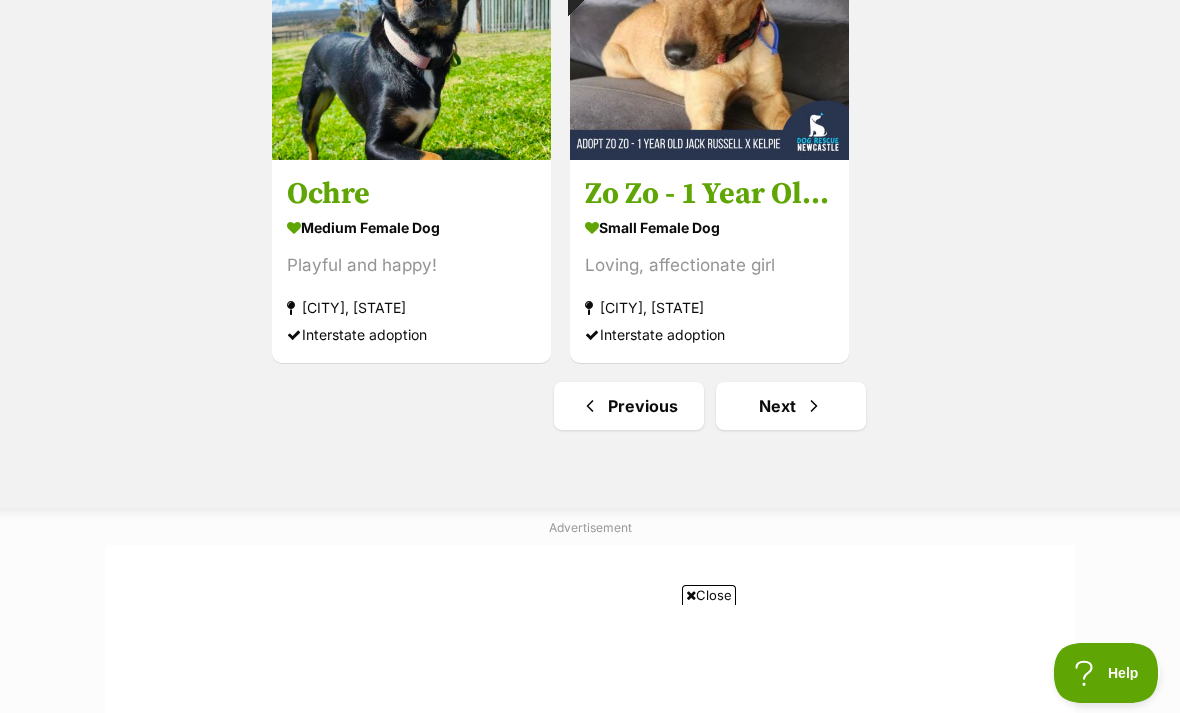 click at bounding box center (814, 406) 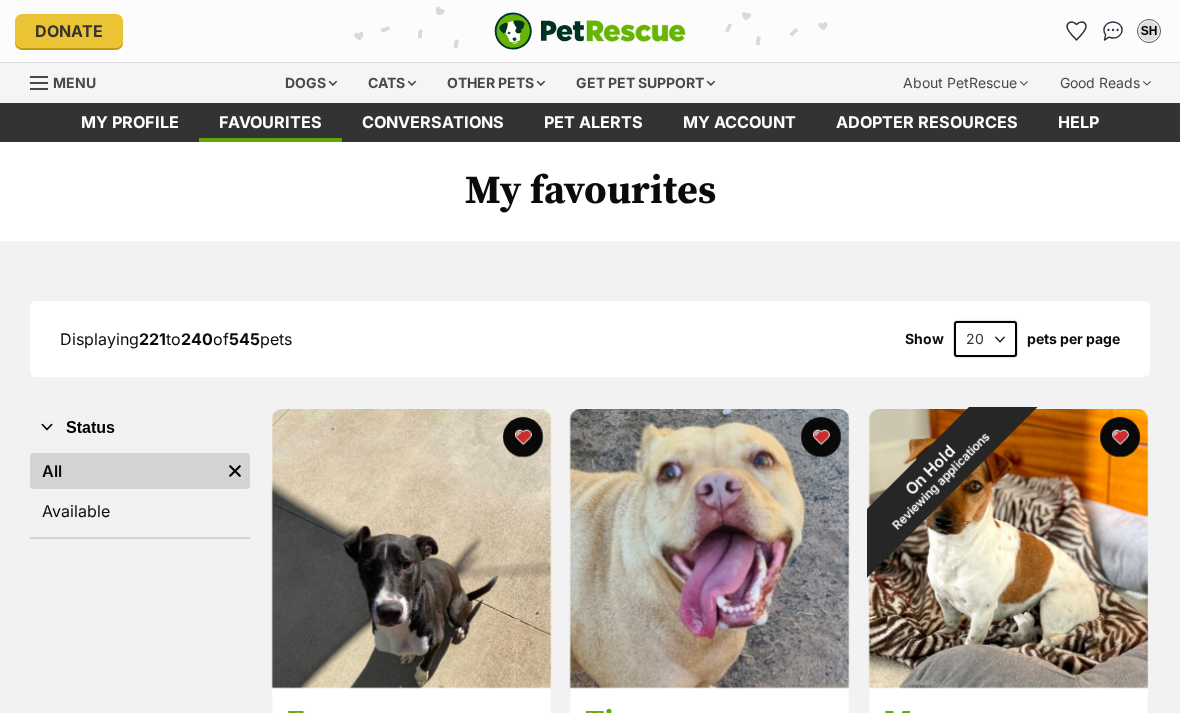 scroll, scrollTop: 0, scrollLeft: 0, axis: both 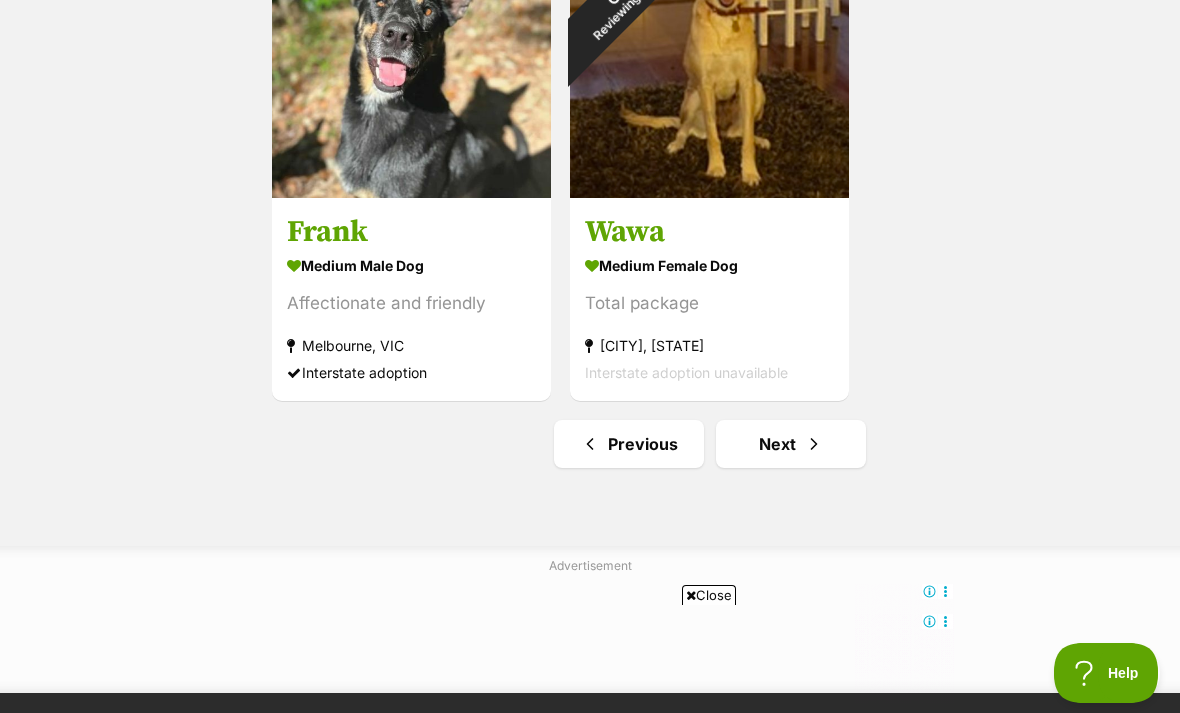 click at bounding box center (814, 444) 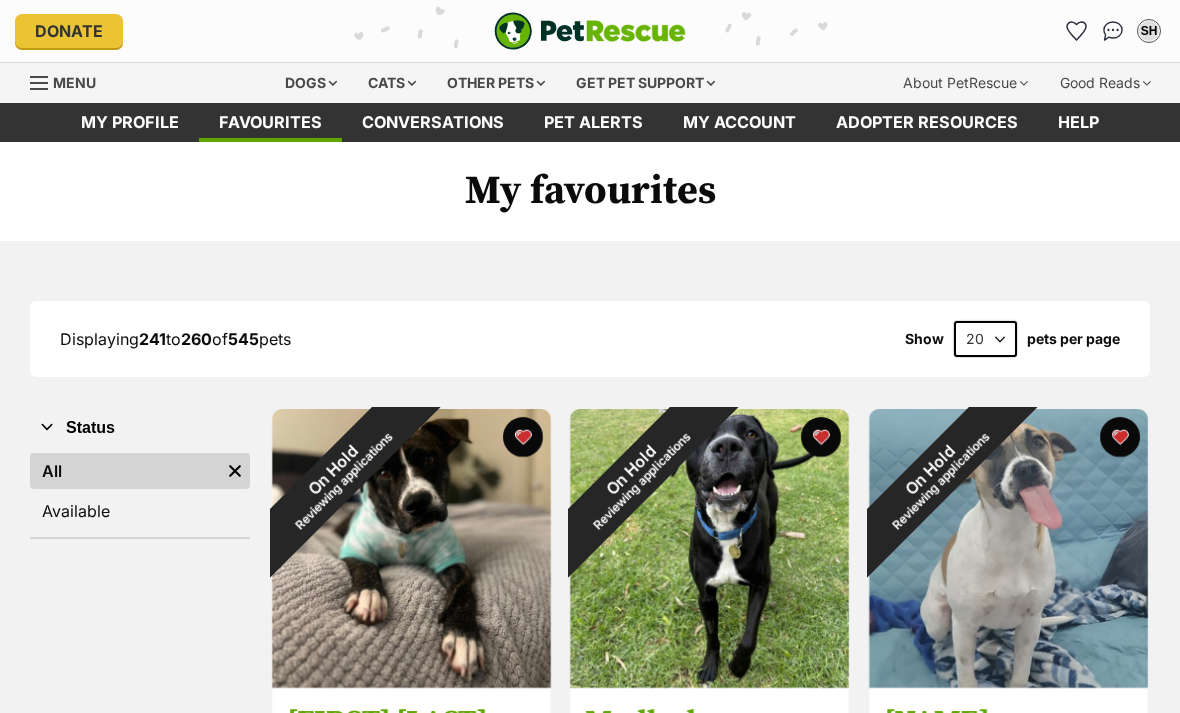 scroll, scrollTop: 0, scrollLeft: 0, axis: both 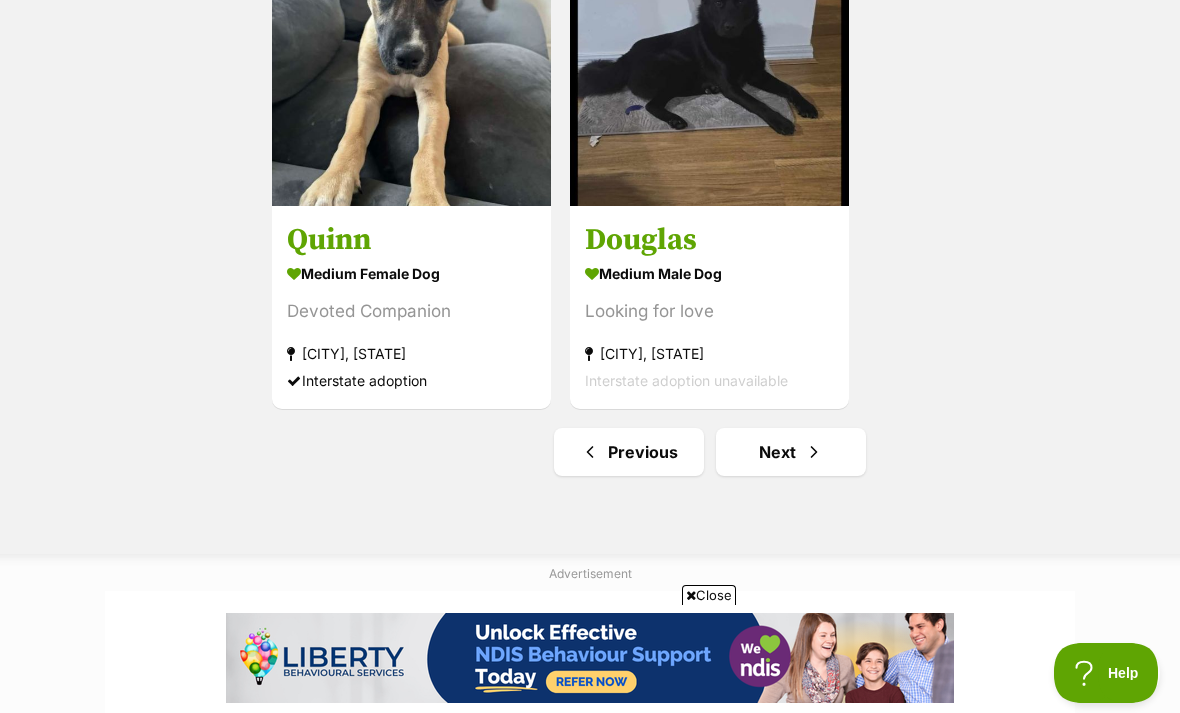 click on "Next" at bounding box center (791, 452) 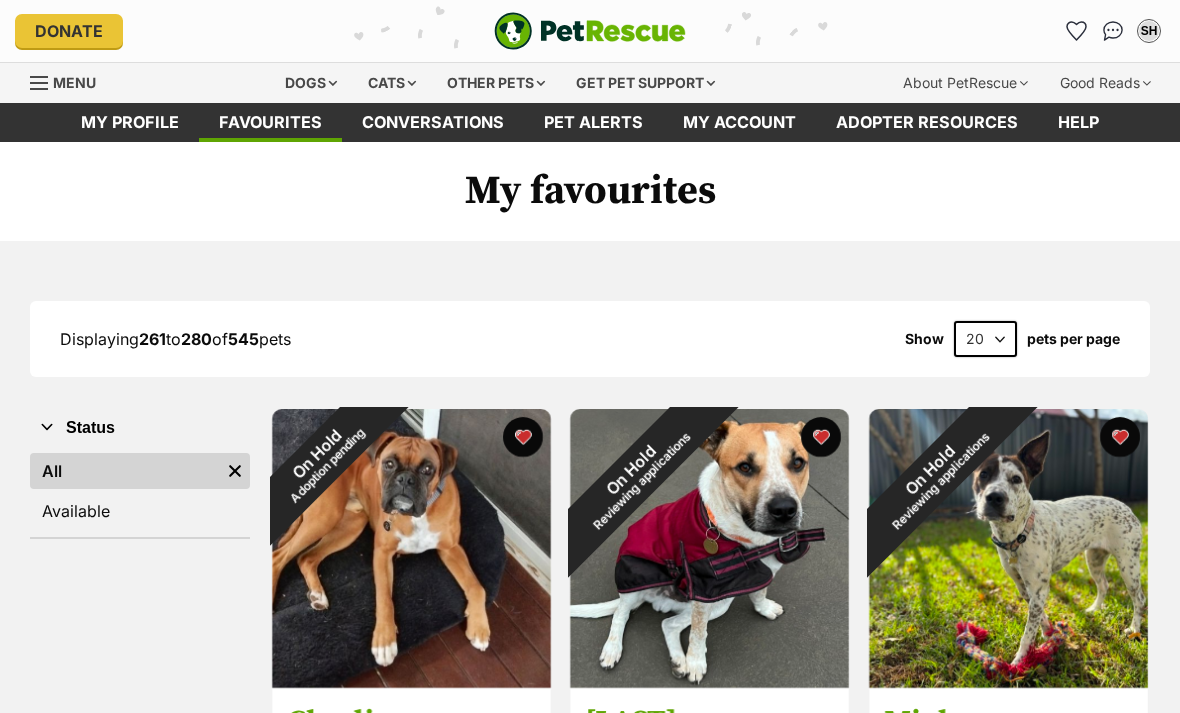 scroll, scrollTop: 0, scrollLeft: 0, axis: both 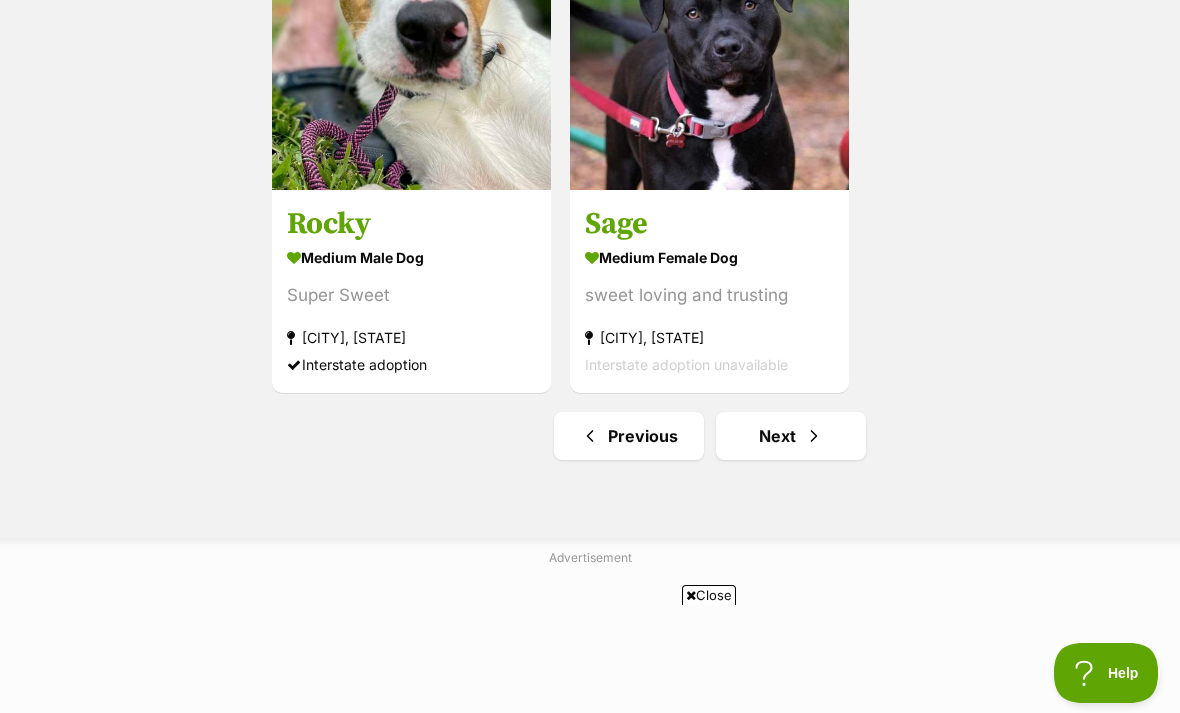 click at bounding box center [814, 436] 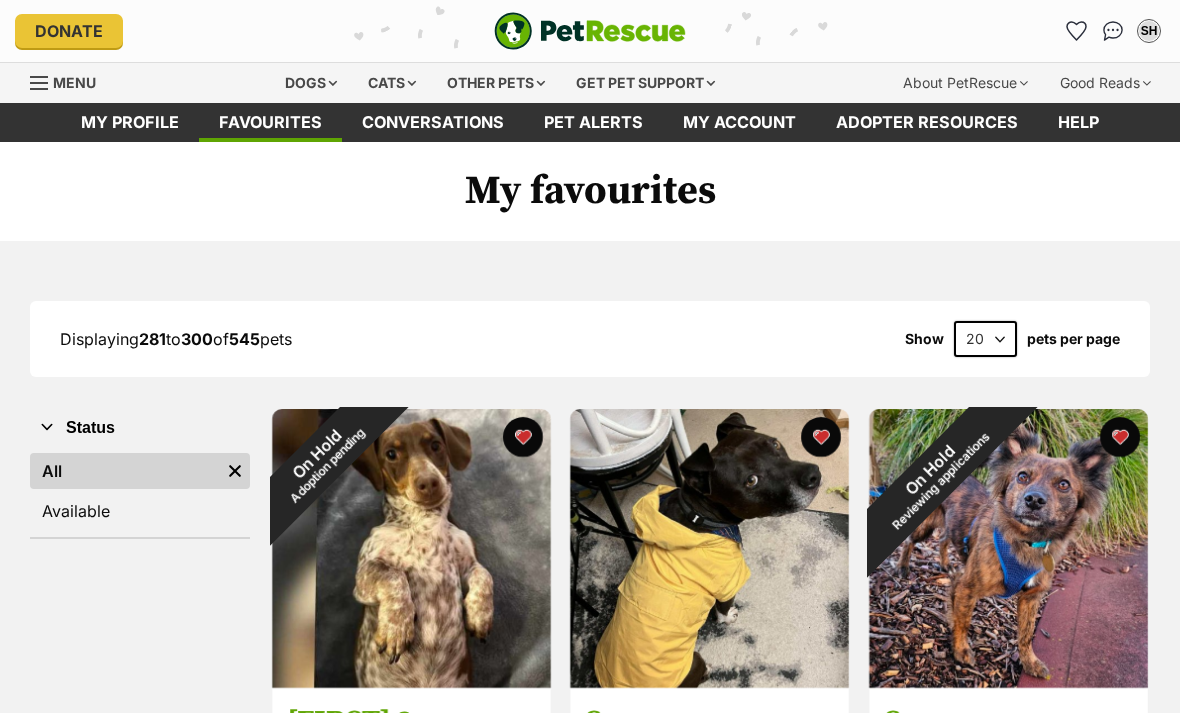 scroll, scrollTop: 0, scrollLeft: 0, axis: both 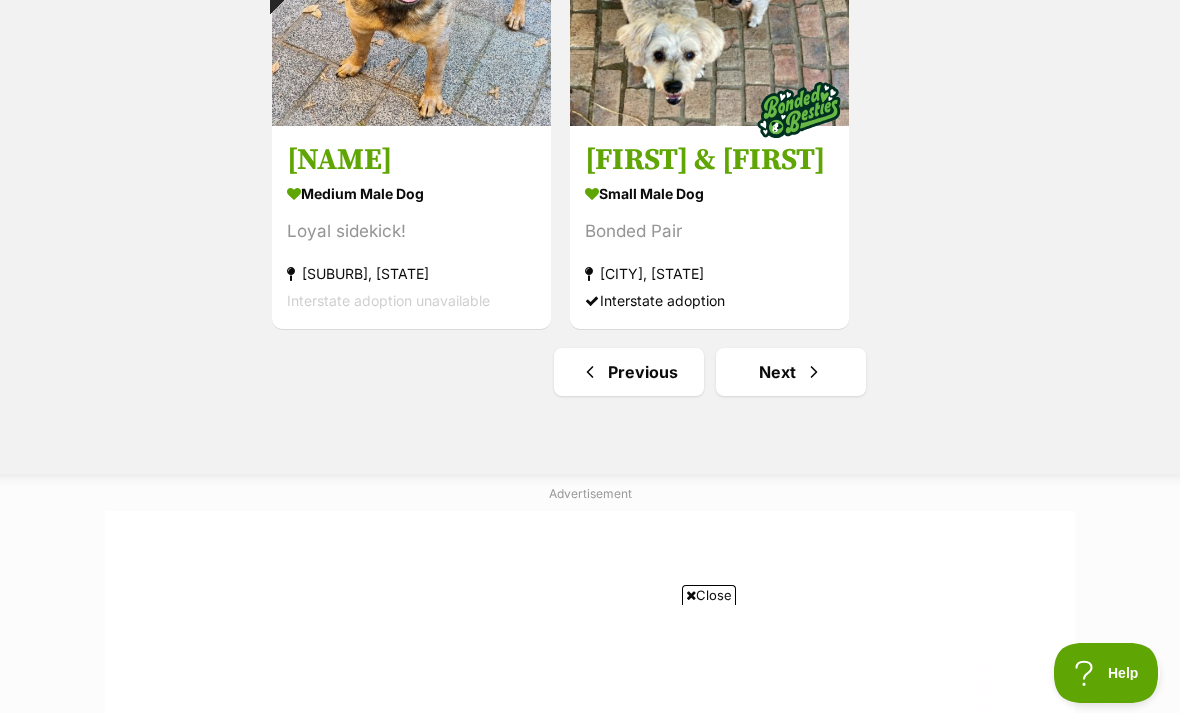 click on "Next" at bounding box center [791, 372] 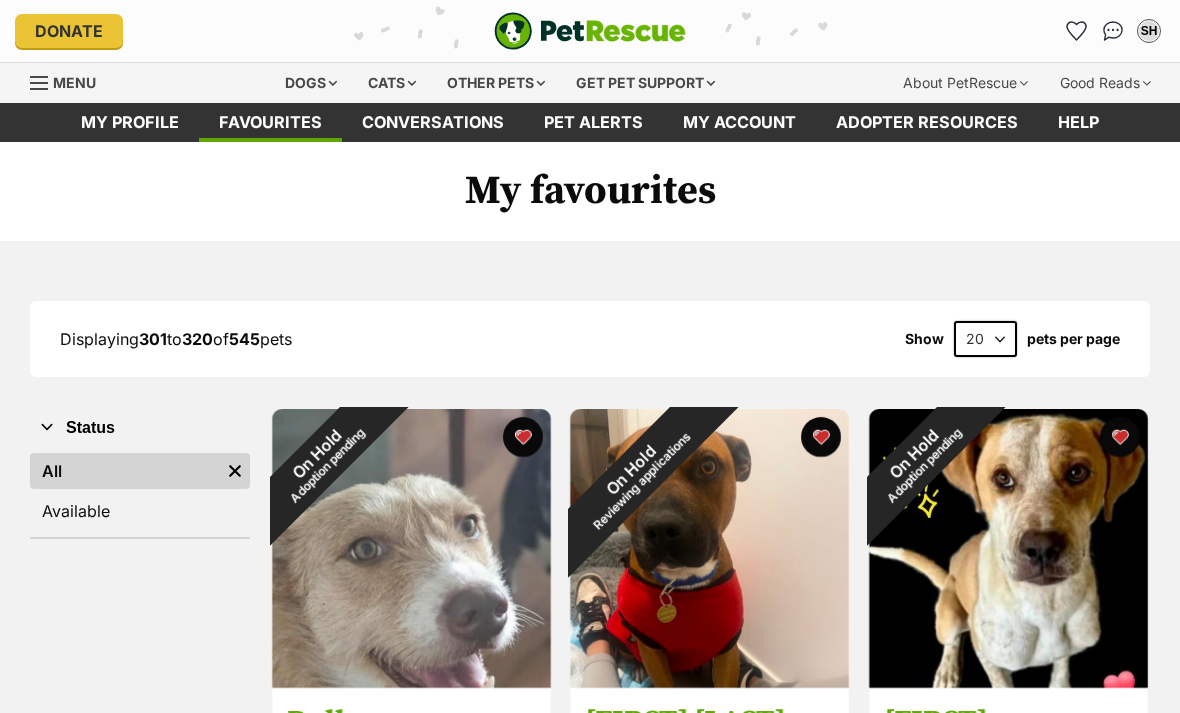 scroll, scrollTop: 0, scrollLeft: 0, axis: both 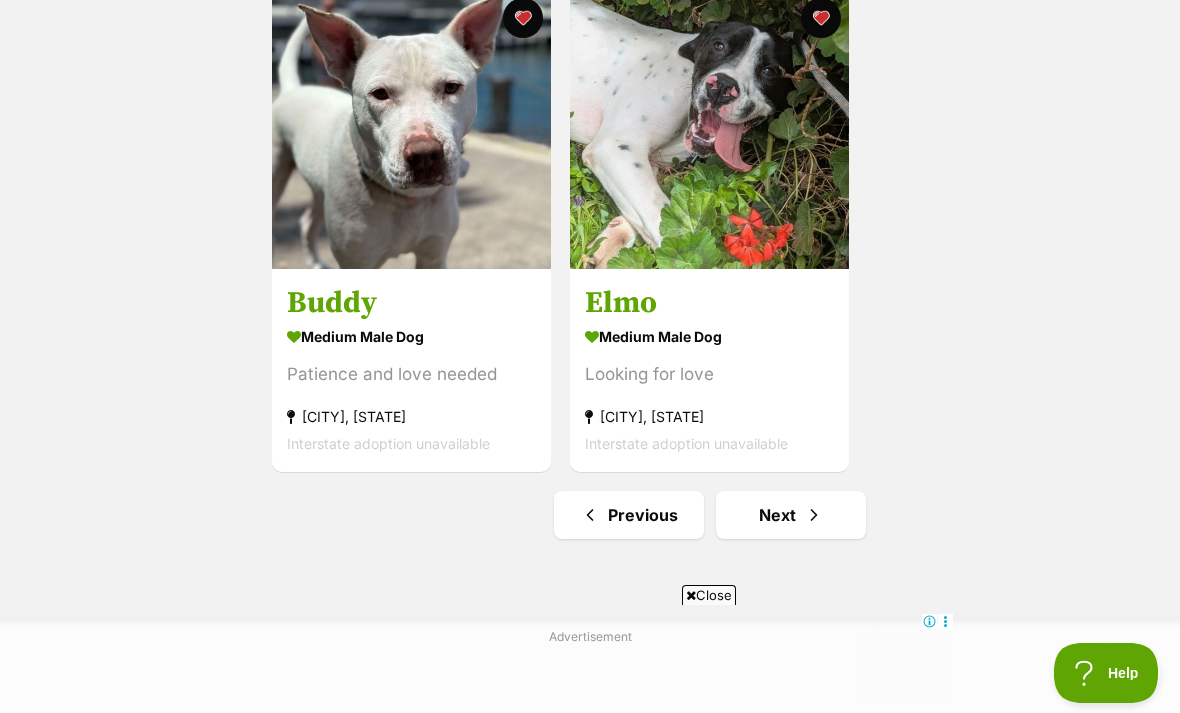 click on "Next" at bounding box center [791, 515] 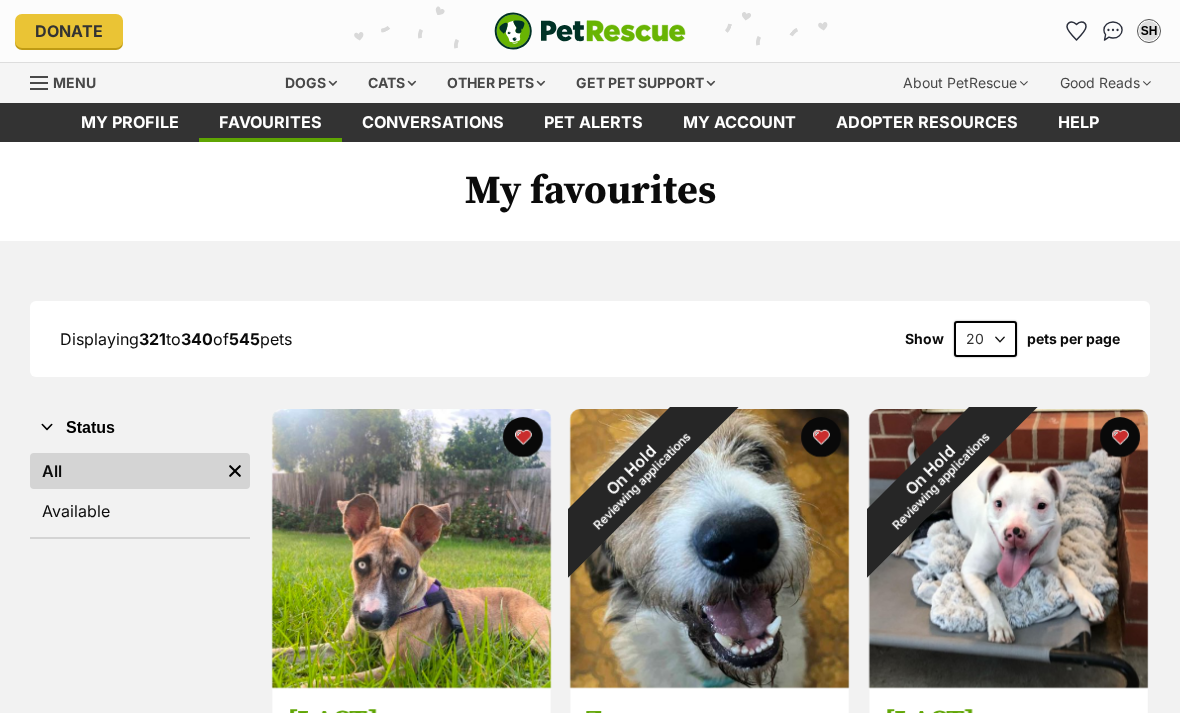 scroll, scrollTop: 0, scrollLeft: 0, axis: both 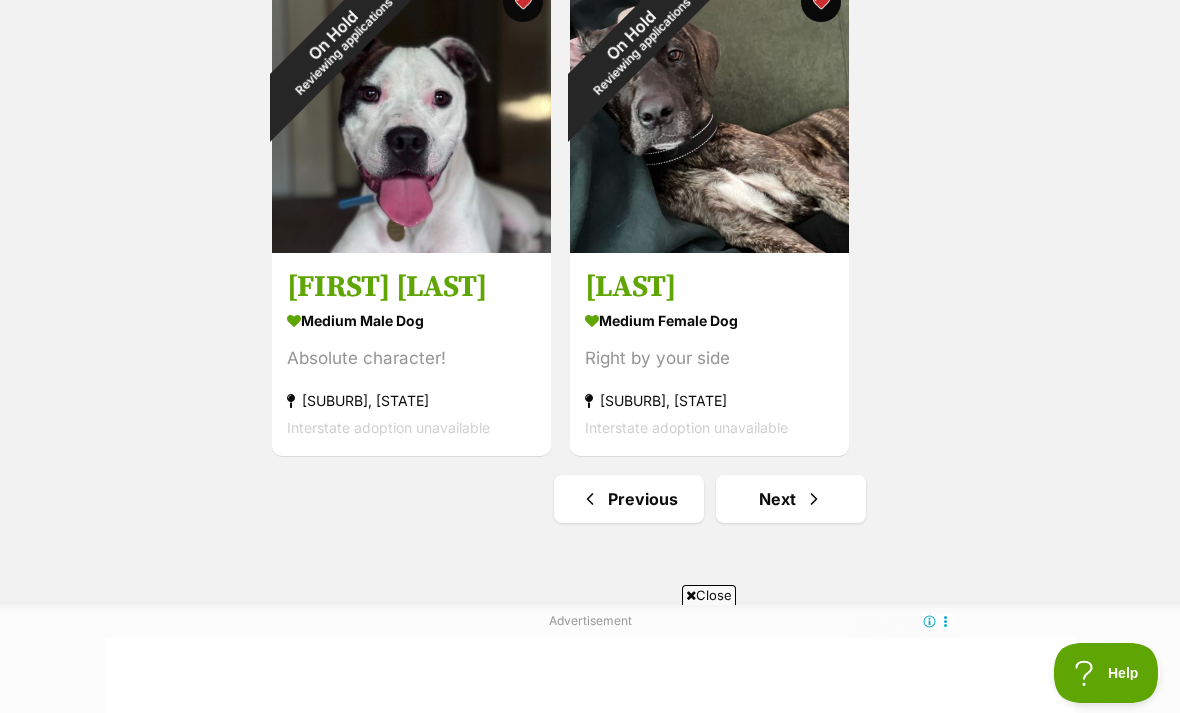 click at bounding box center (814, 499) 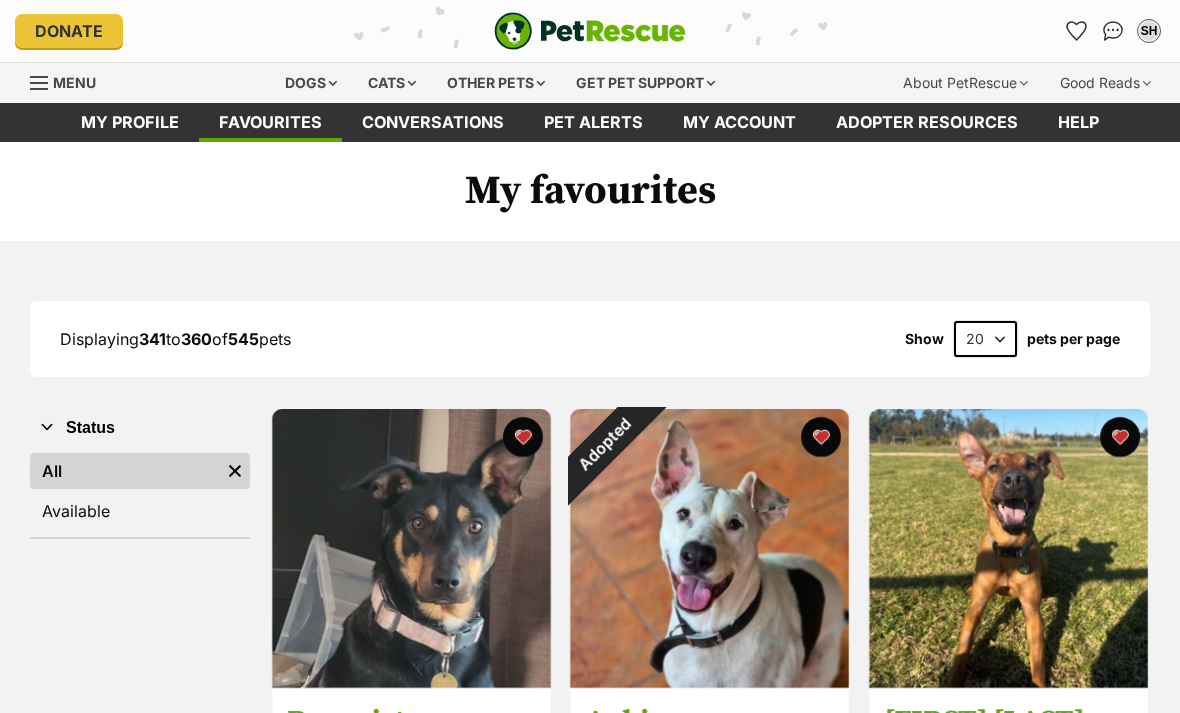 scroll, scrollTop: 0, scrollLeft: 0, axis: both 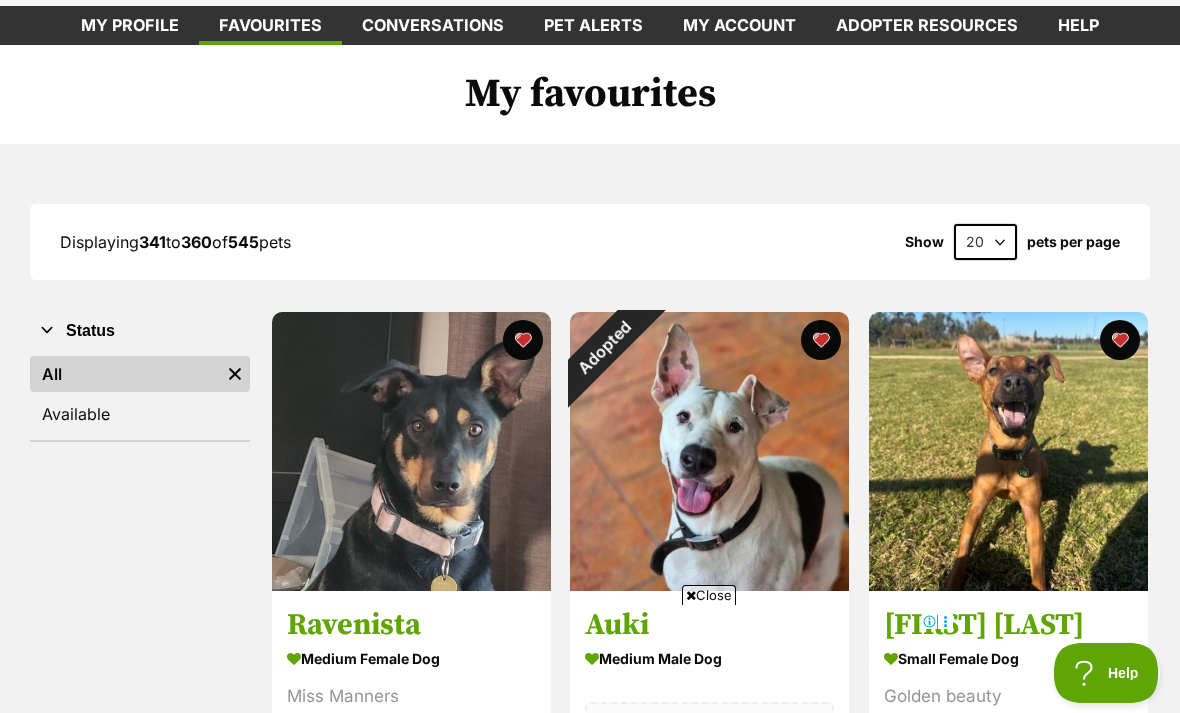 click on "Adopted" at bounding box center (605, 347) 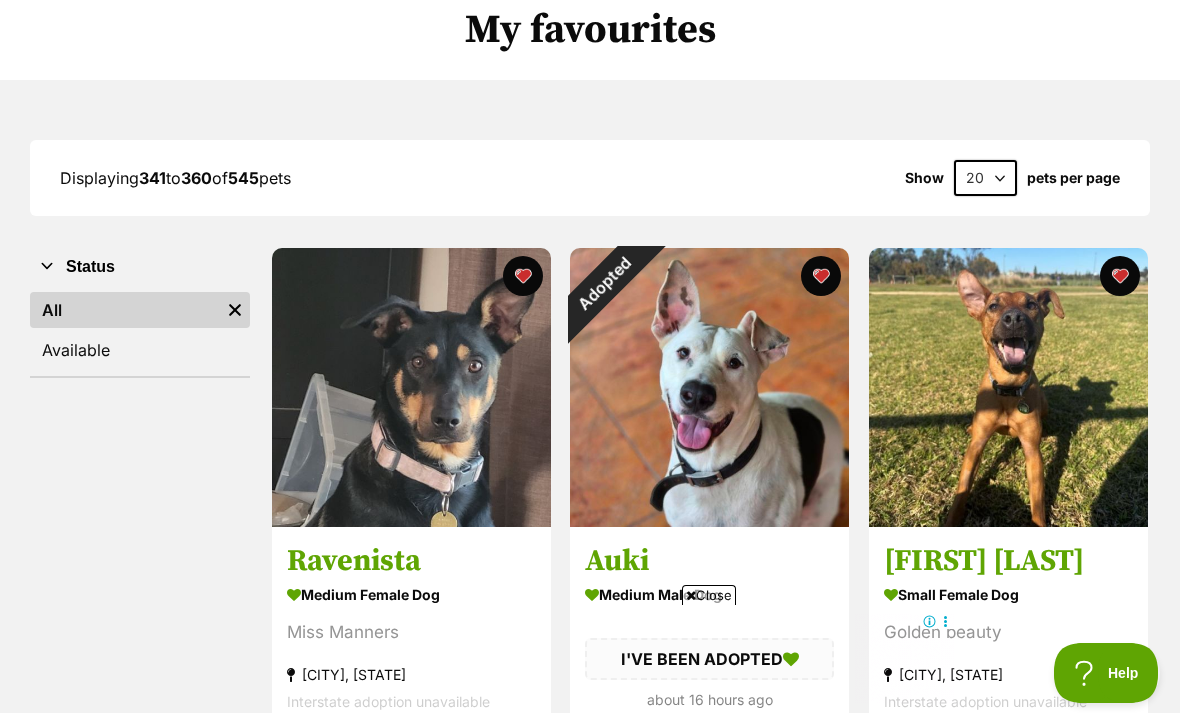 click at bounding box center [822, 276] 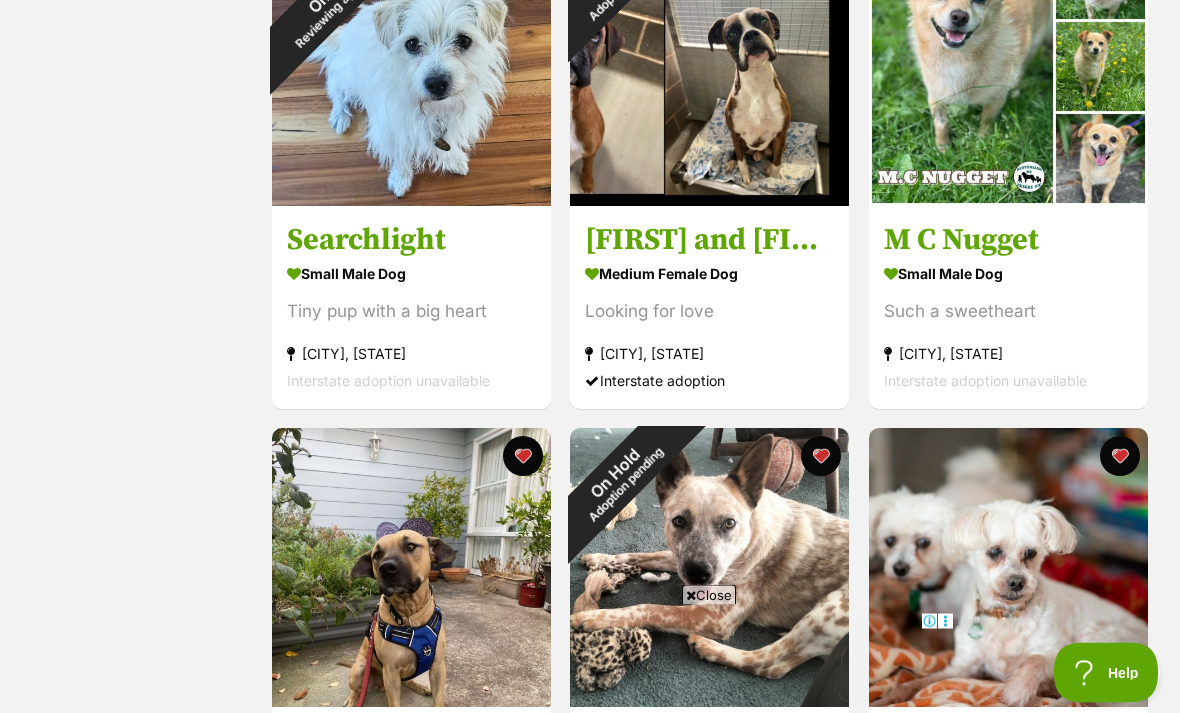 scroll, scrollTop: 0, scrollLeft: 0, axis: both 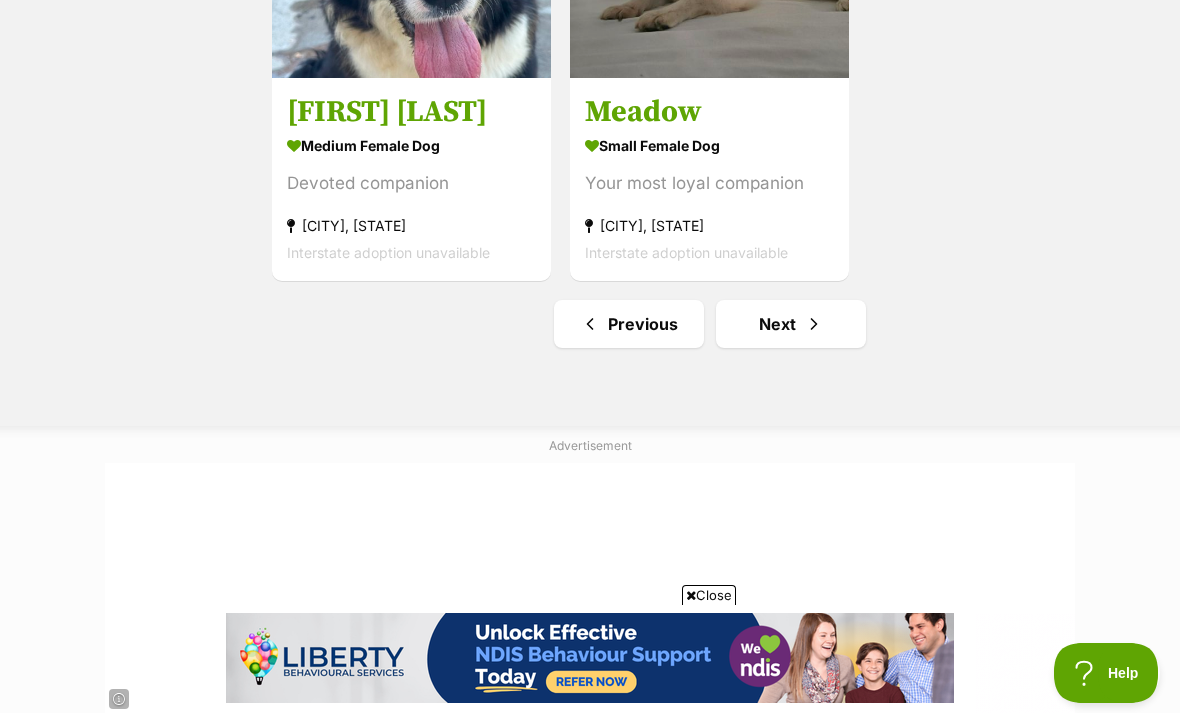 click on "Next" at bounding box center (791, 324) 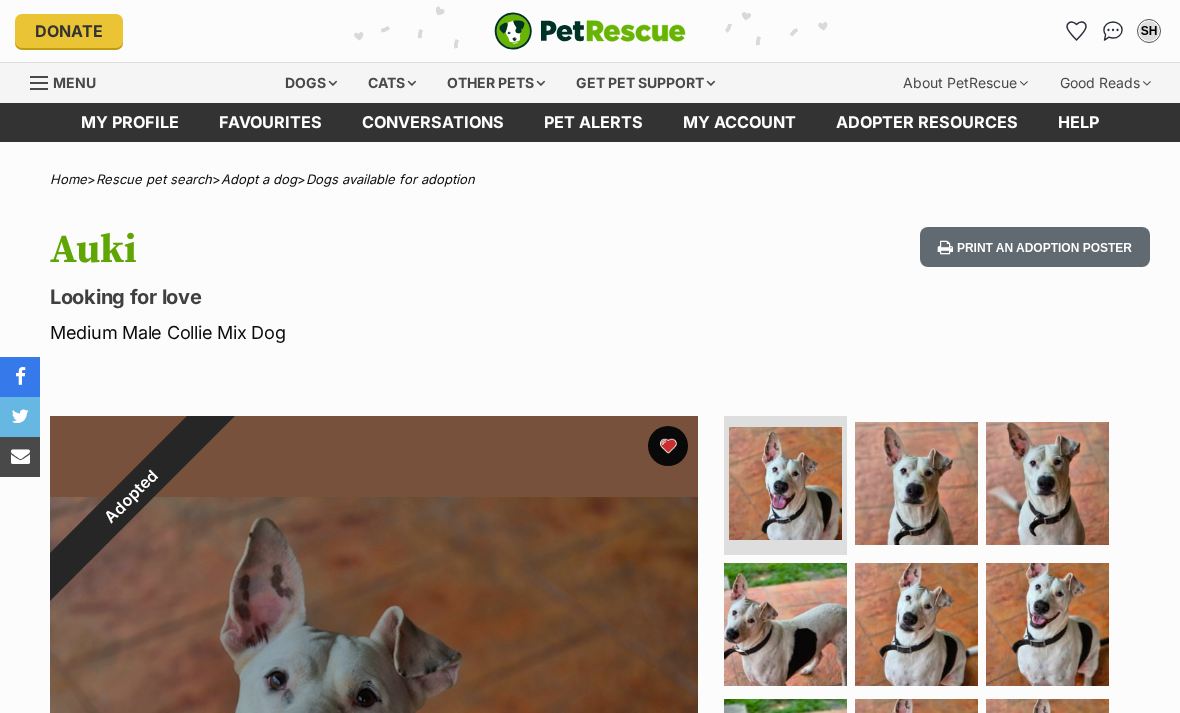 scroll, scrollTop: 0, scrollLeft: 0, axis: both 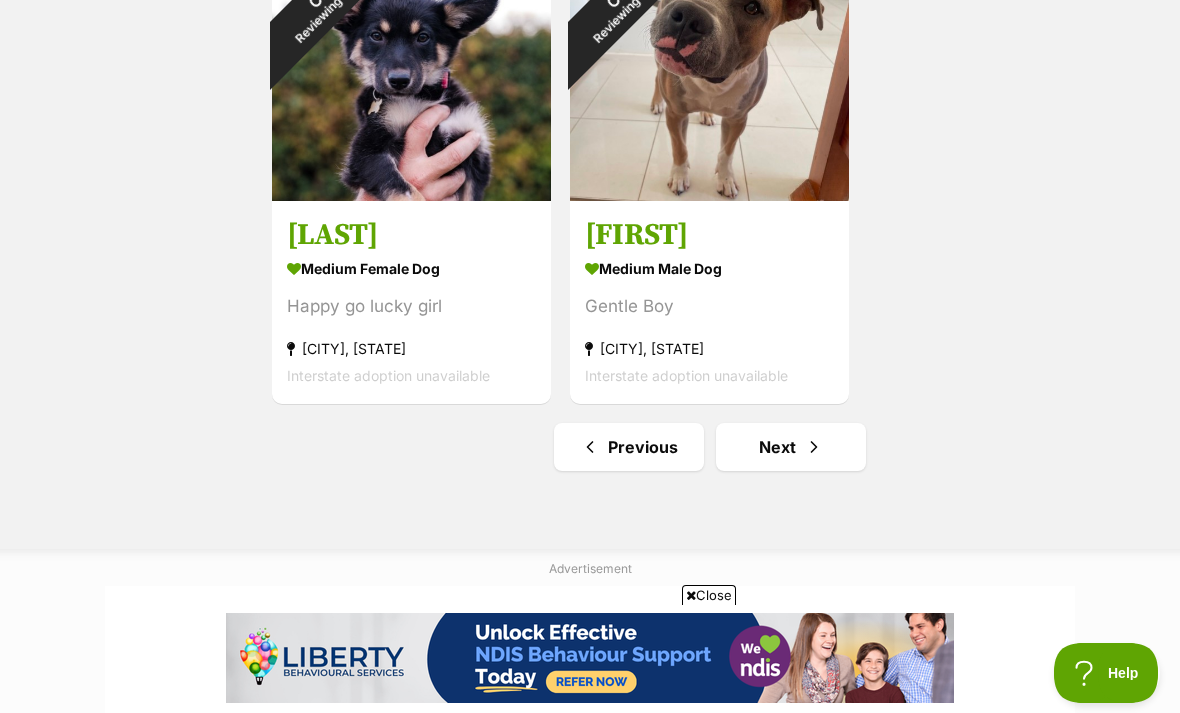 click at bounding box center (814, 447) 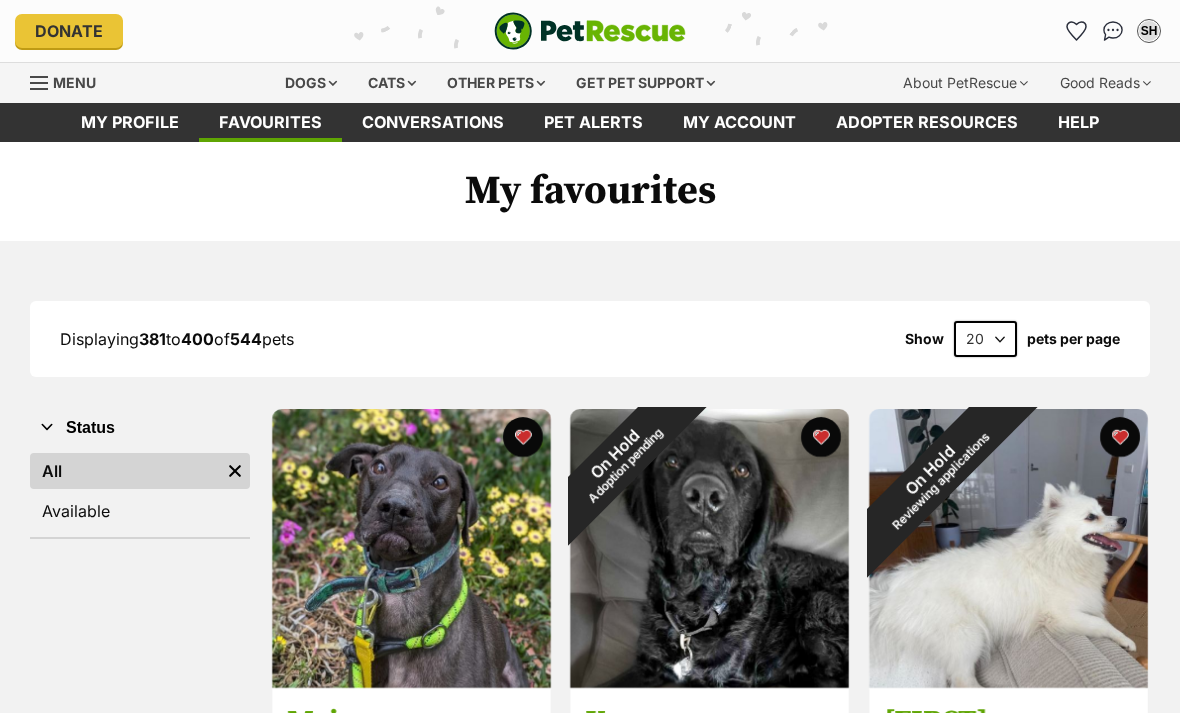 scroll, scrollTop: 0, scrollLeft: 0, axis: both 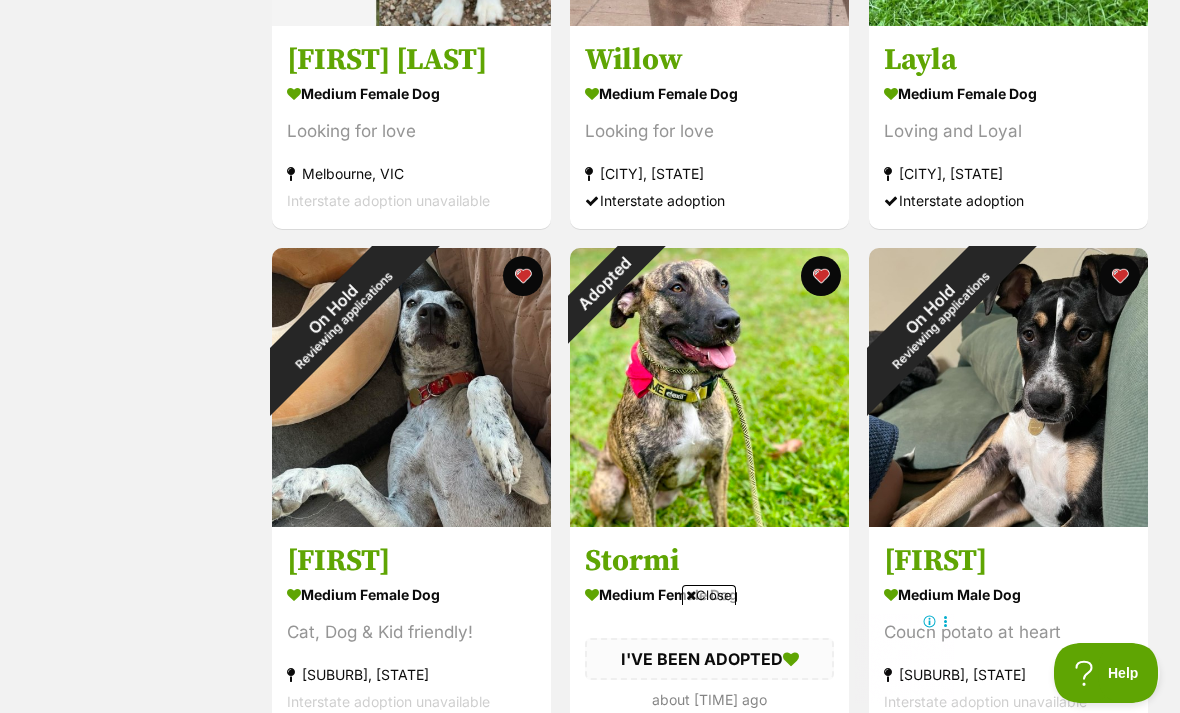 click on "Adopted" at bounding box center [605, 283] 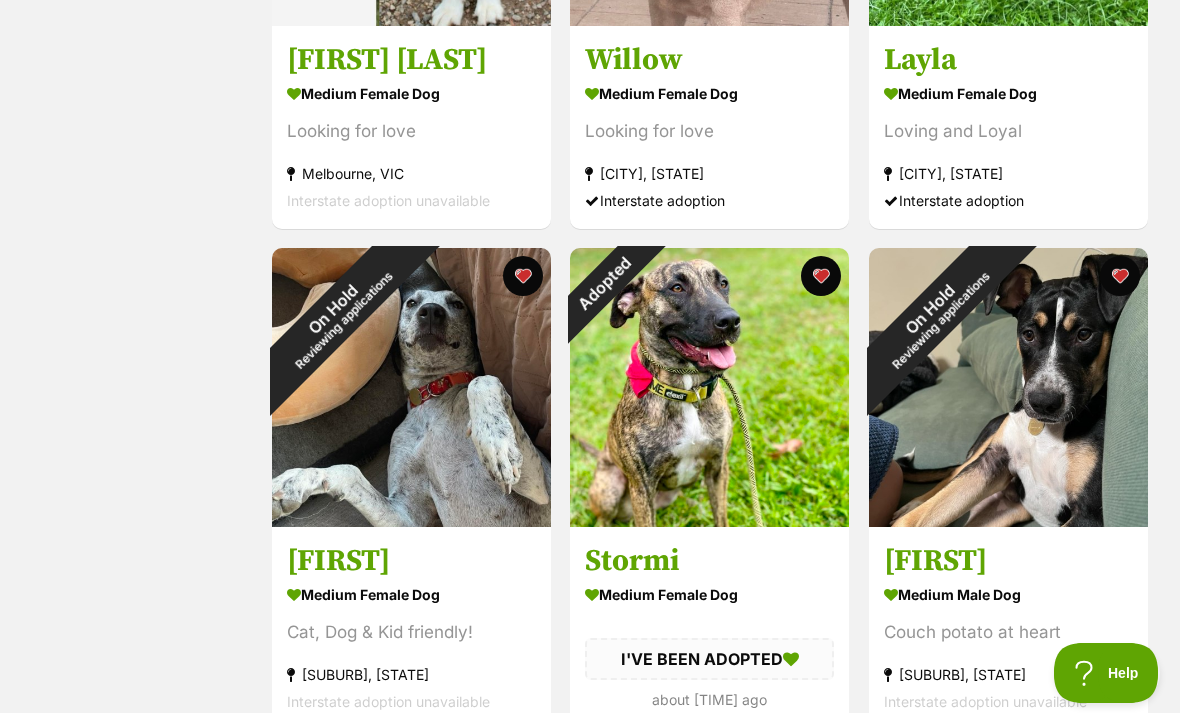 scroll, scrollTop: 0, scrollLeft: 0, axis: both 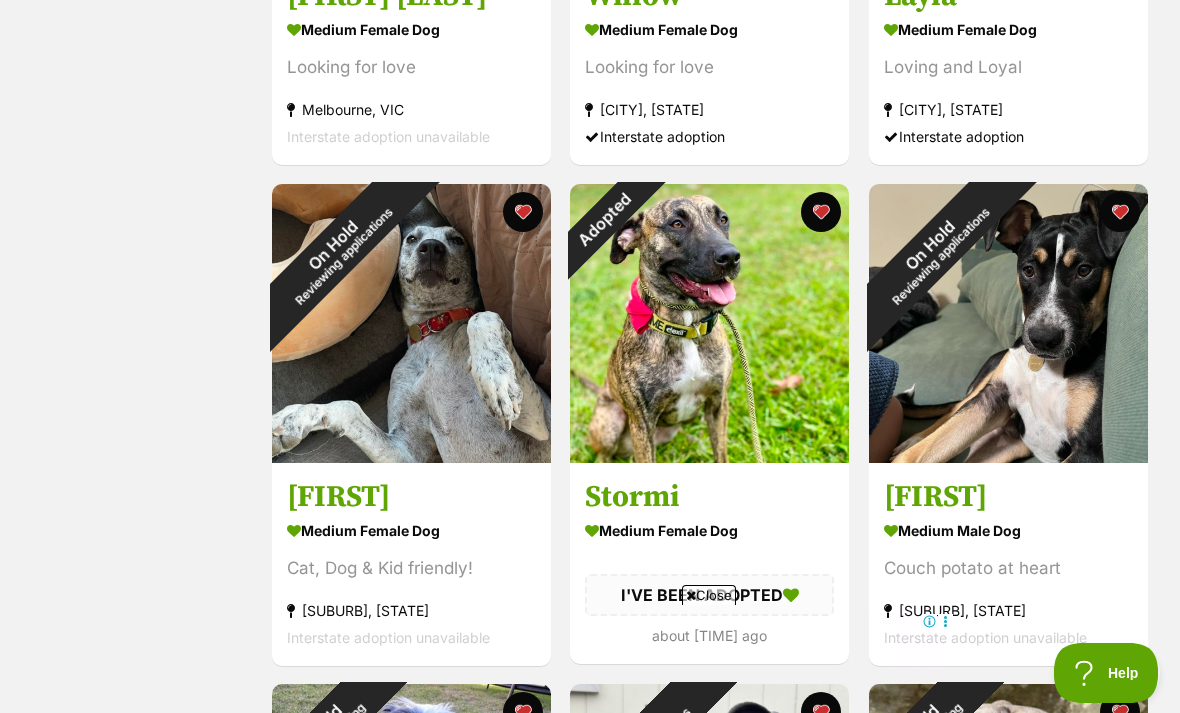 click at bounding box center [822, 212] 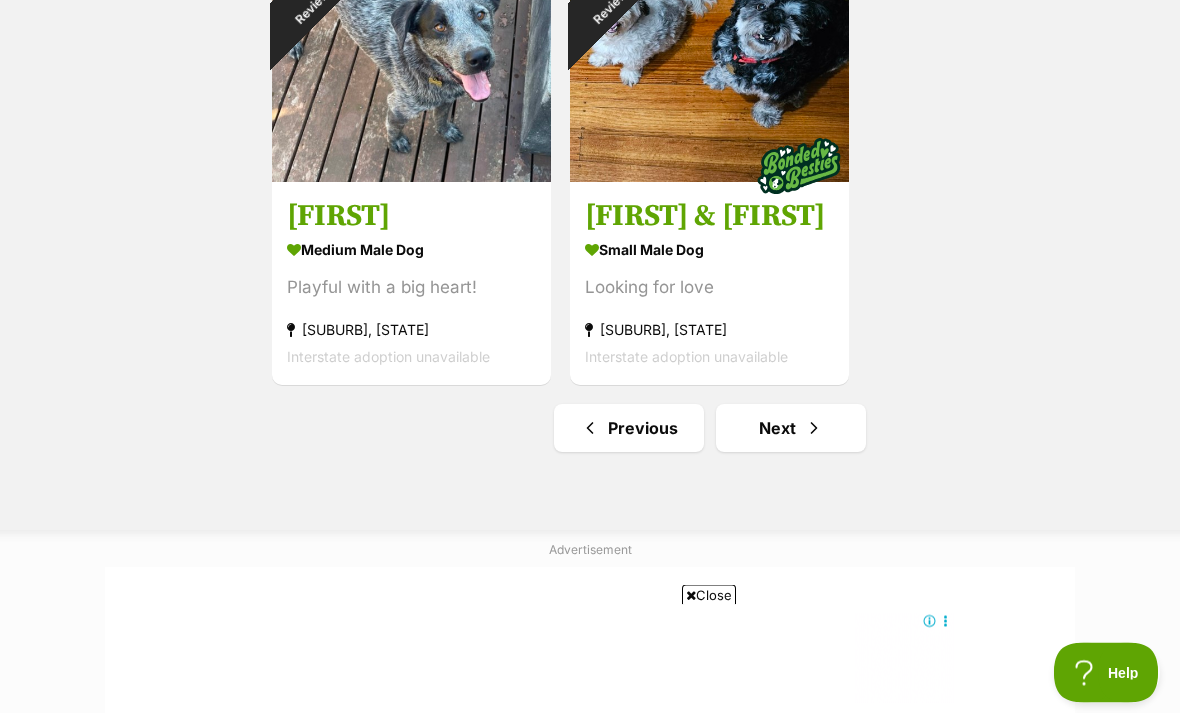 scroll, scrollTop: 3516, scrollLeft: 0, axis: vertical 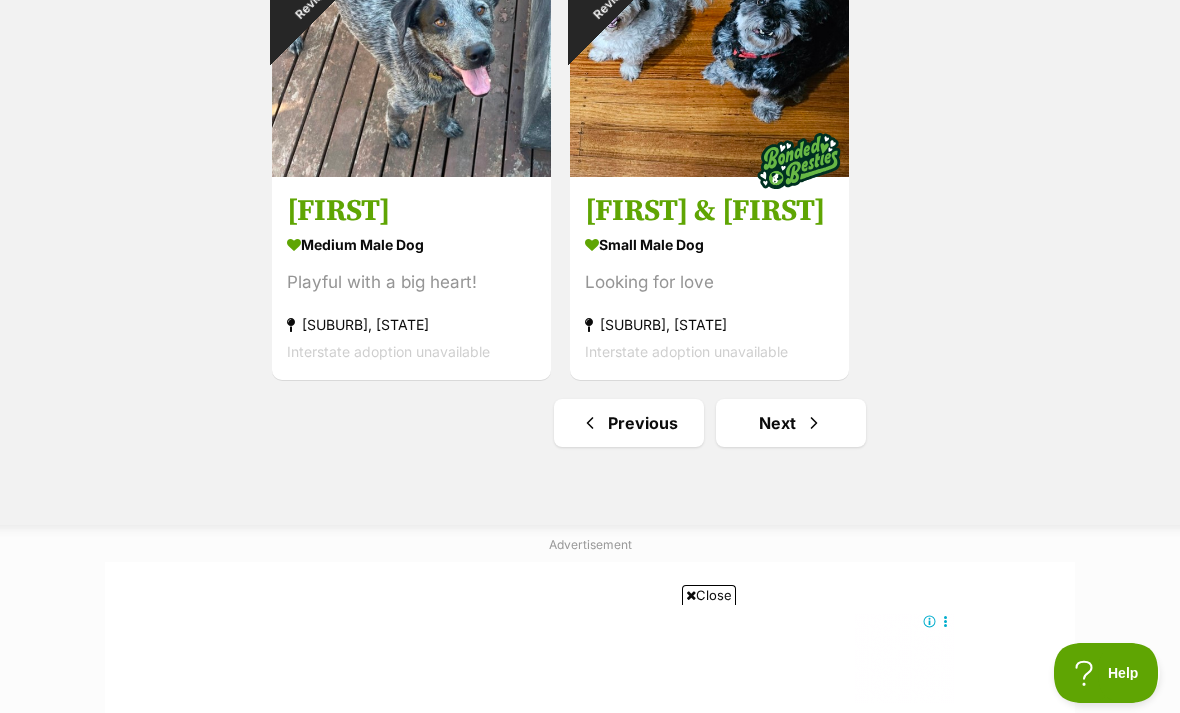 click on "Next" at bounding box center [791, 423] 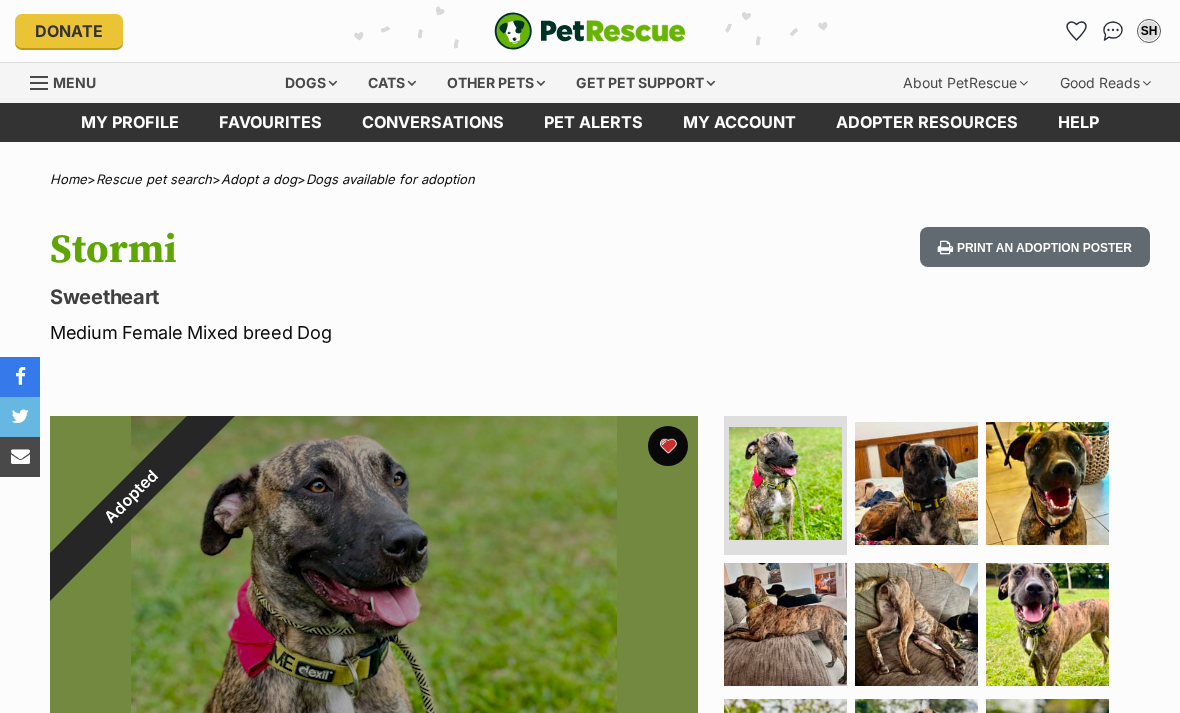 scroll, scrollTop: 0, scrollLeft: 0, axis: both 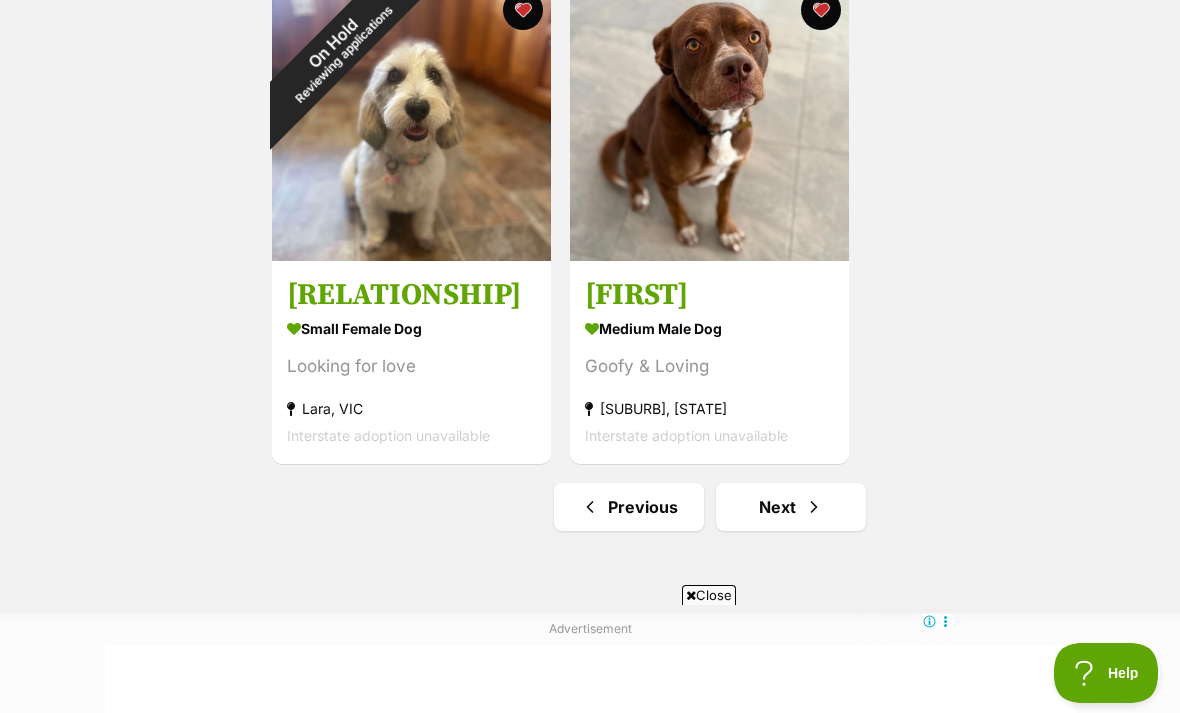 click on "medium male Dog" at bounding box center (709, 327) 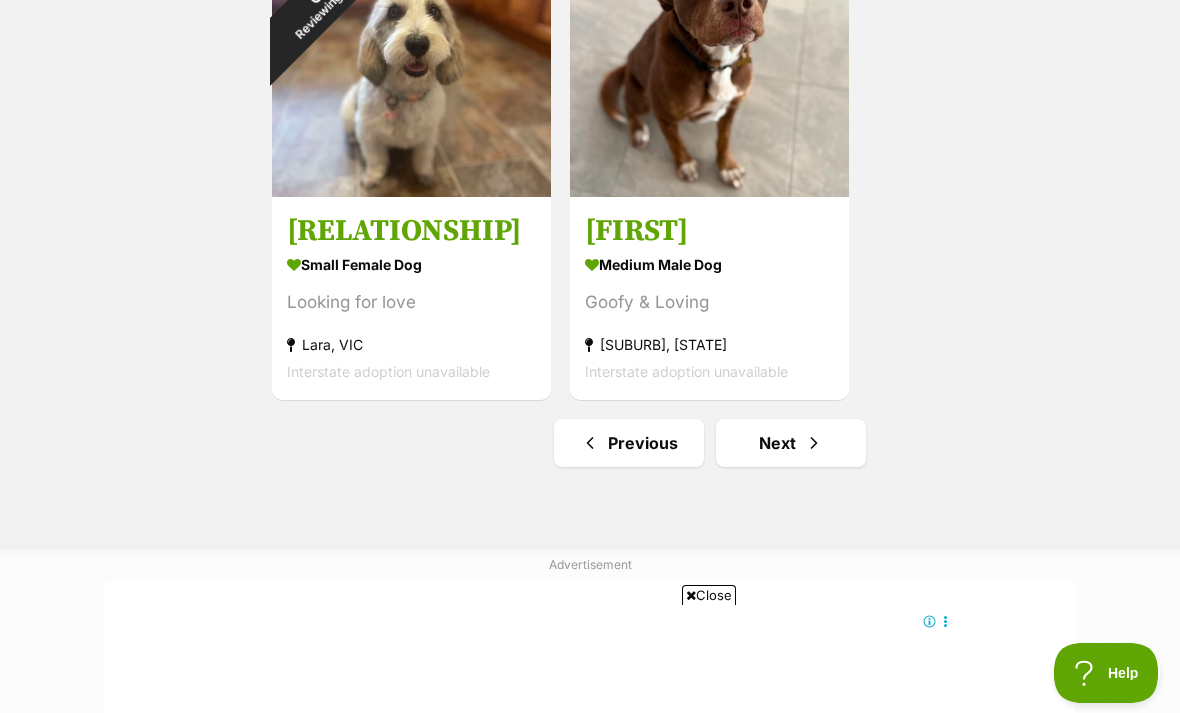 click on "Next" at bounding box center (791, 443) 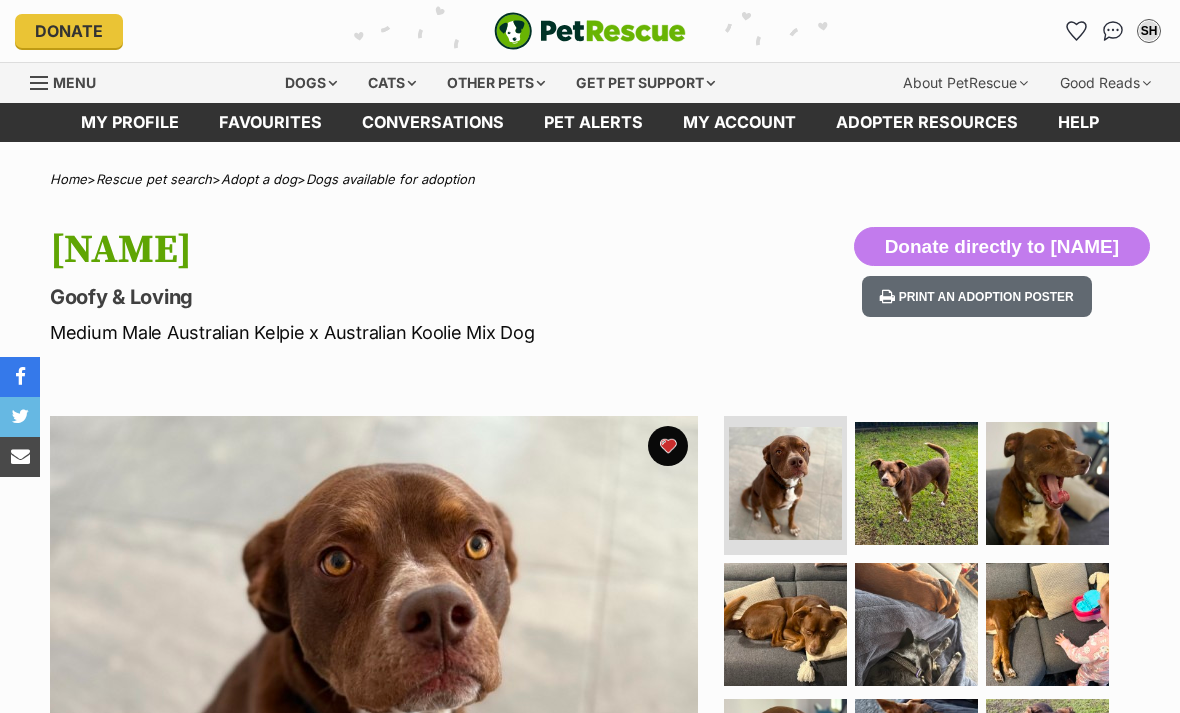 scroll, scrollTop: 0, scrollLeft: 0, axis: both 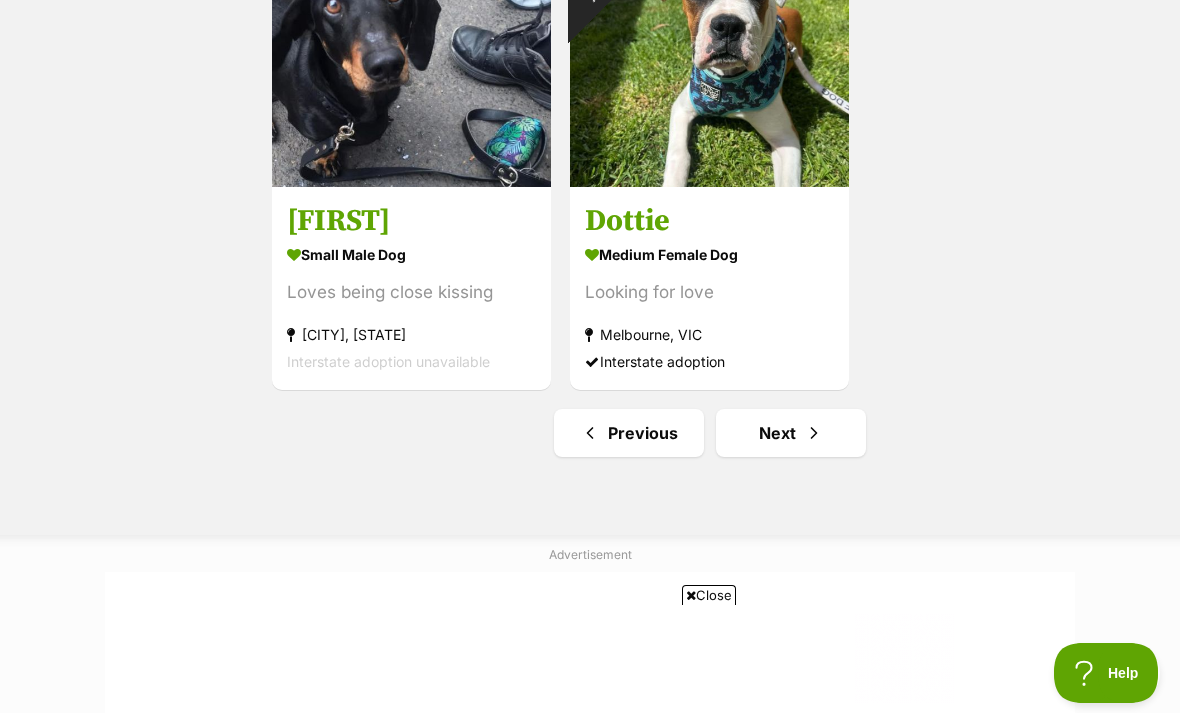 click on "Next" at bounding box center [791, 433] 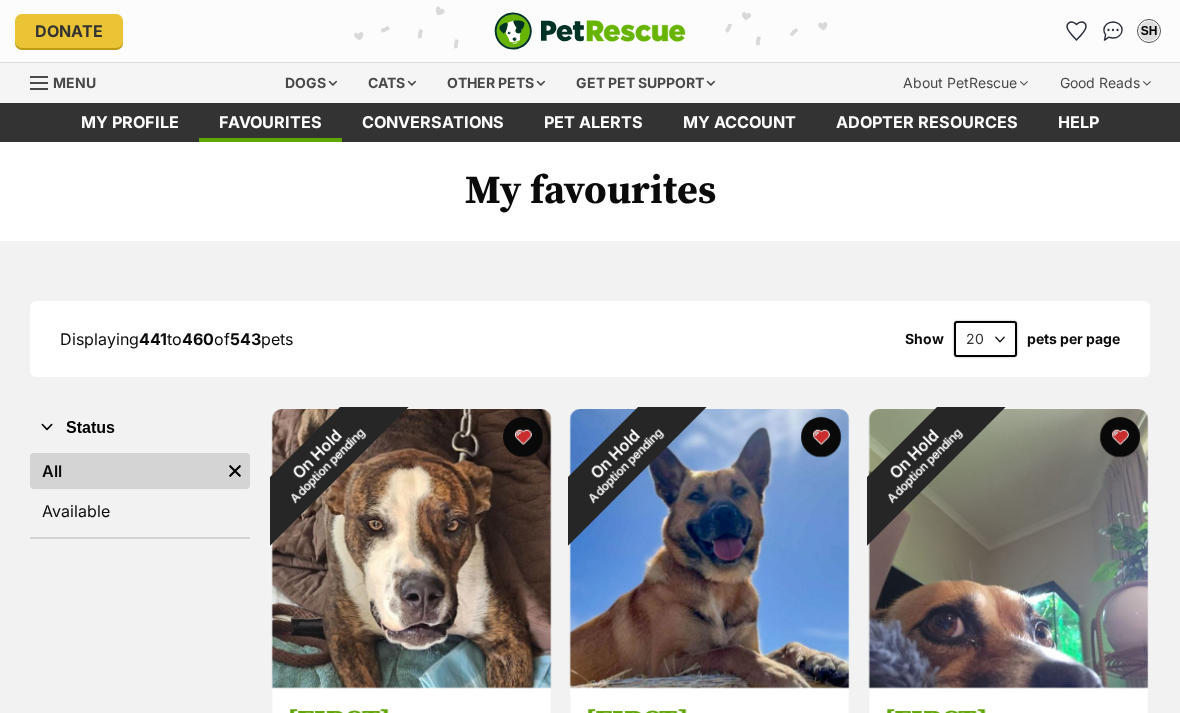 scroll, scrollTop: 0, scrollLeft: 0, axis: both 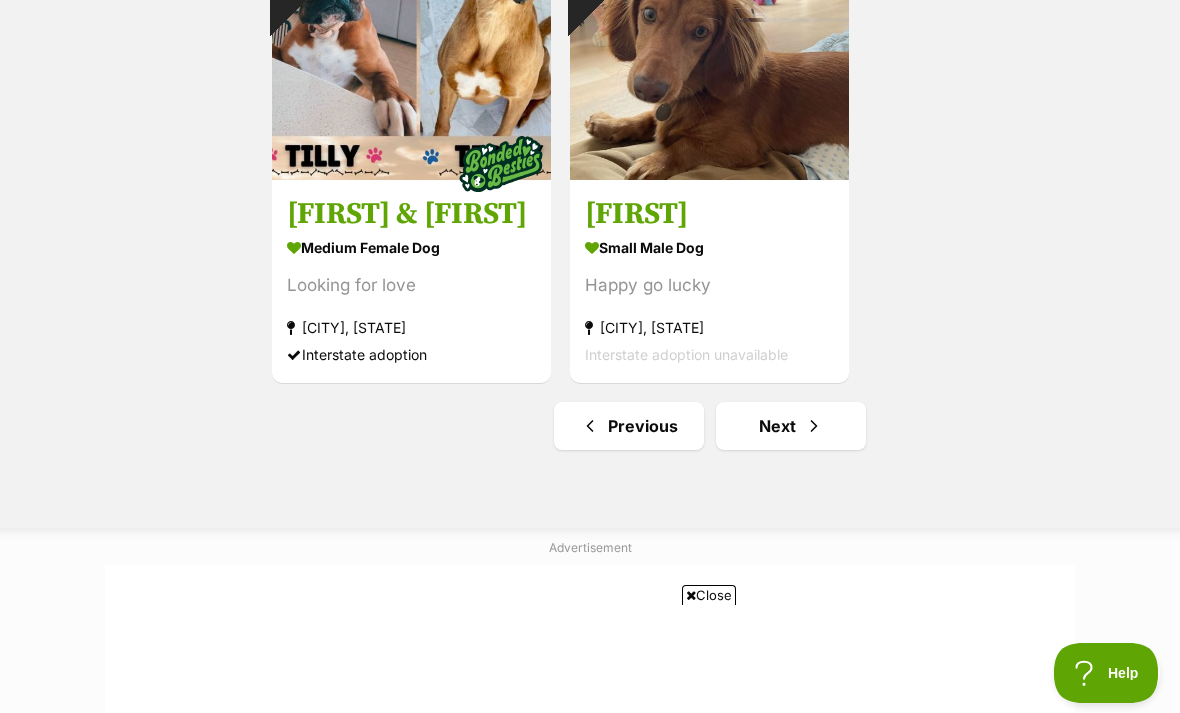 click on "Next" at bounding box center (791, 426) 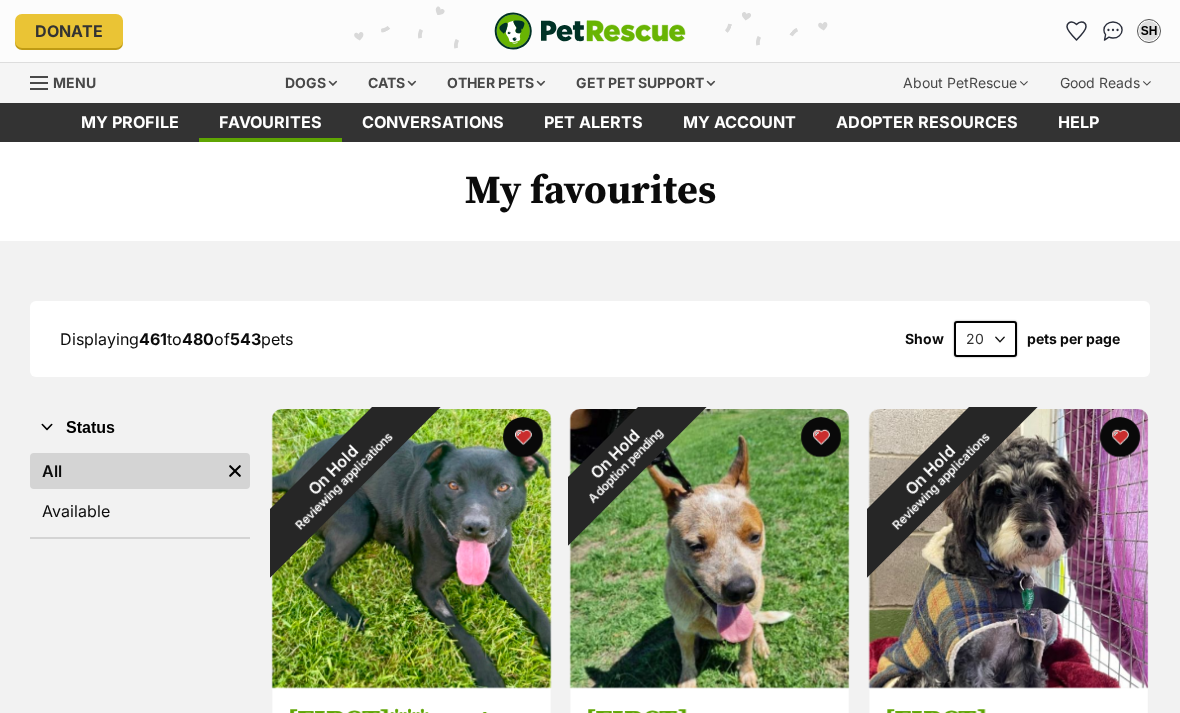 scroll, scrollTop: 0, scrollLeft: 0, axis: both 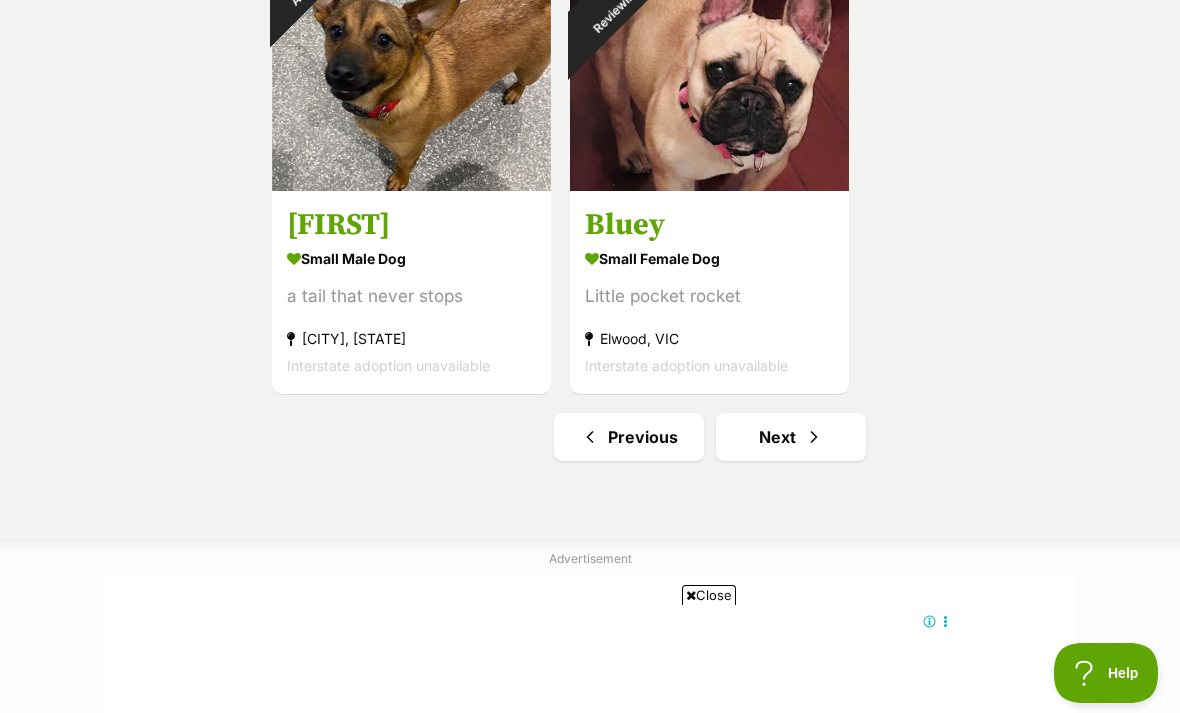 click on "Next" at bounding box center [791, 437] 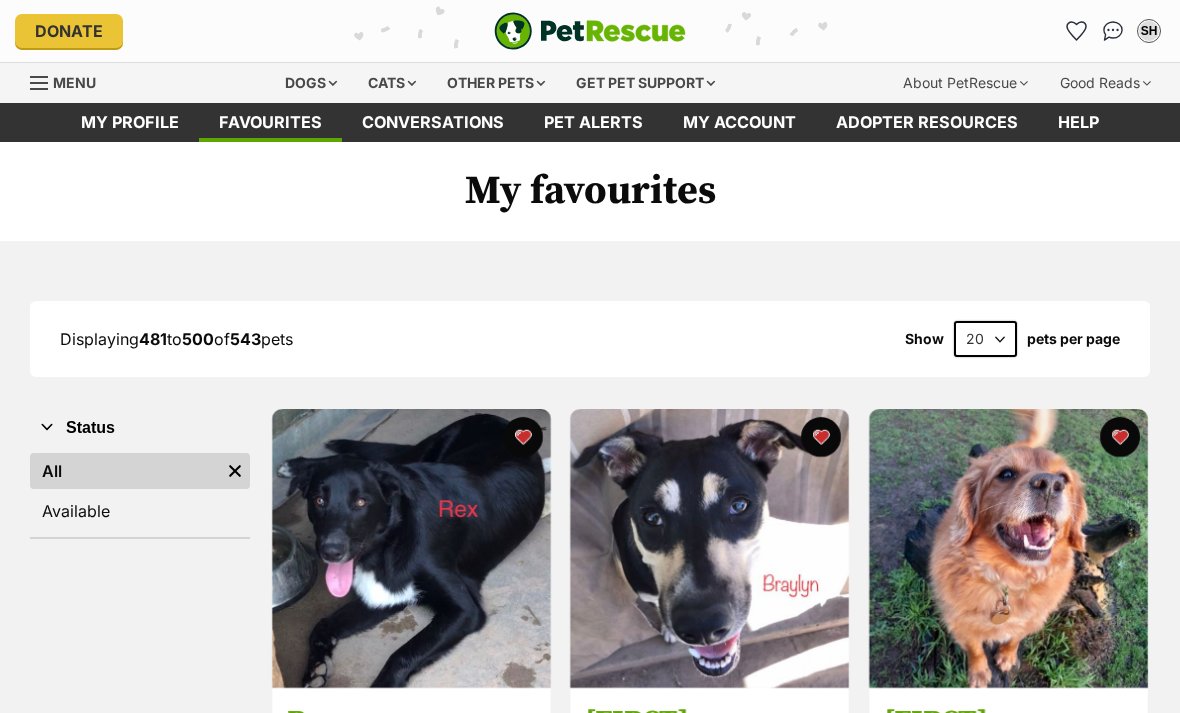scroll, scrollTop: 0, scrollLeft: 0, axis: both 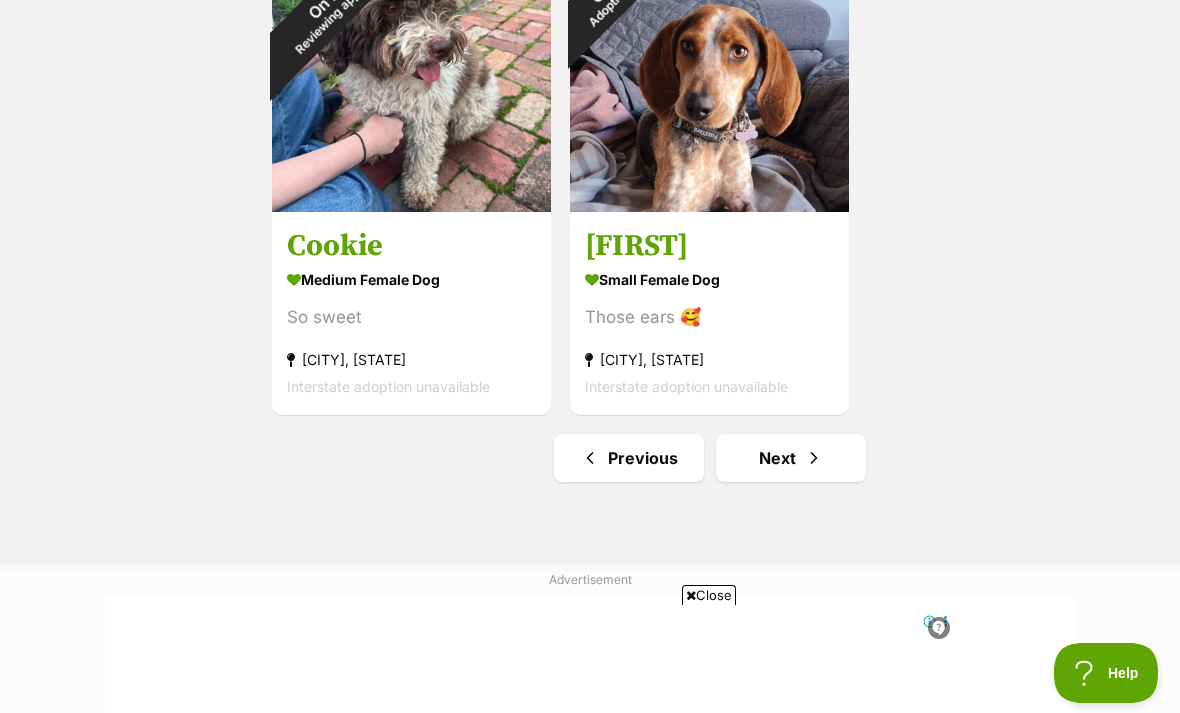 click on "Next" at bounding box center (791, 458) 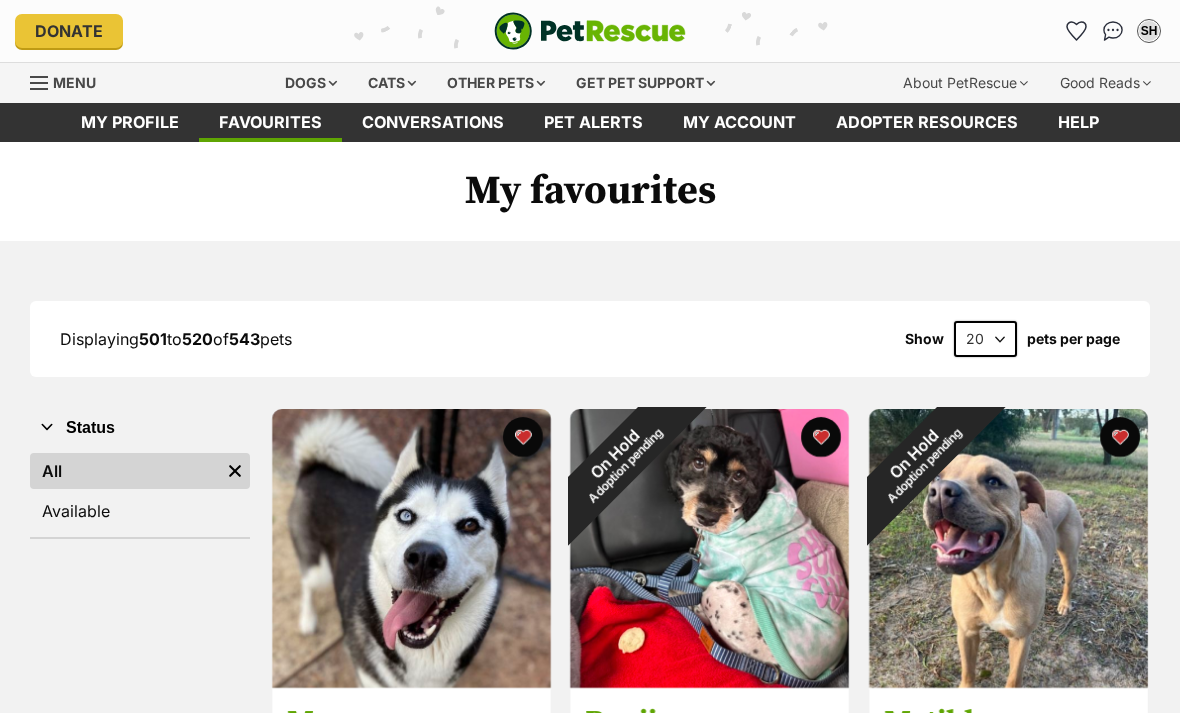 scroll, scrollTop: 0, scrollLeft: 0, axis: both 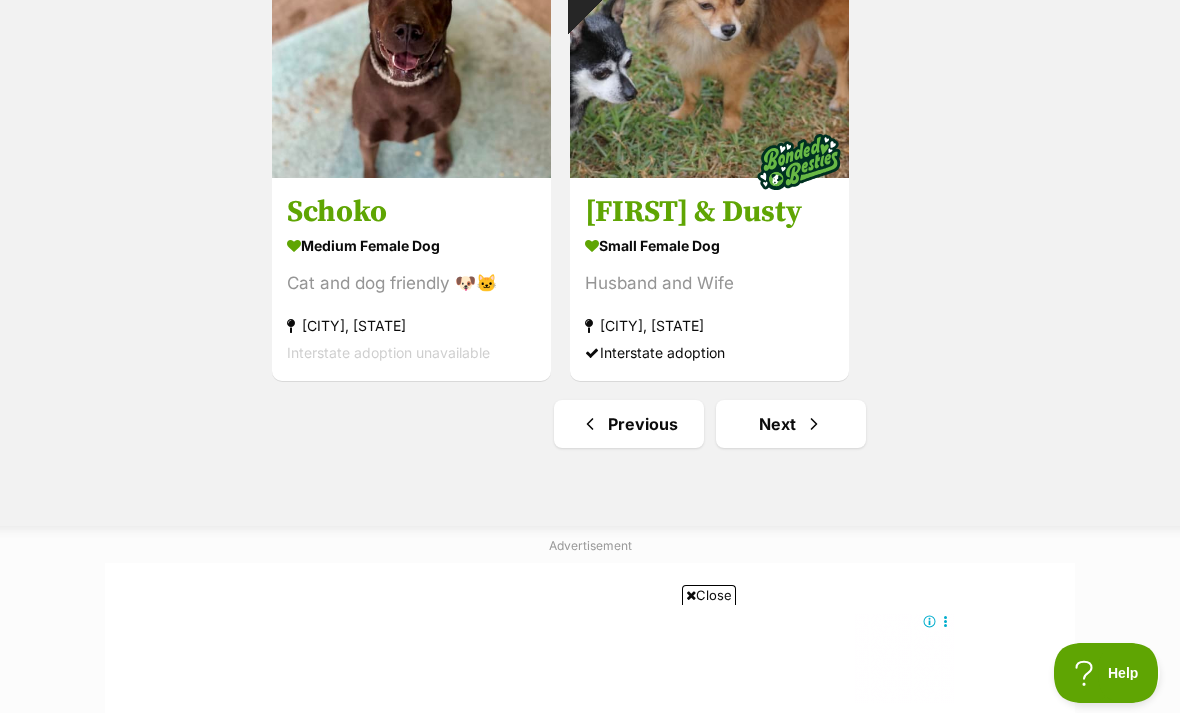 click on "Next" at bounding box center (791, 424) 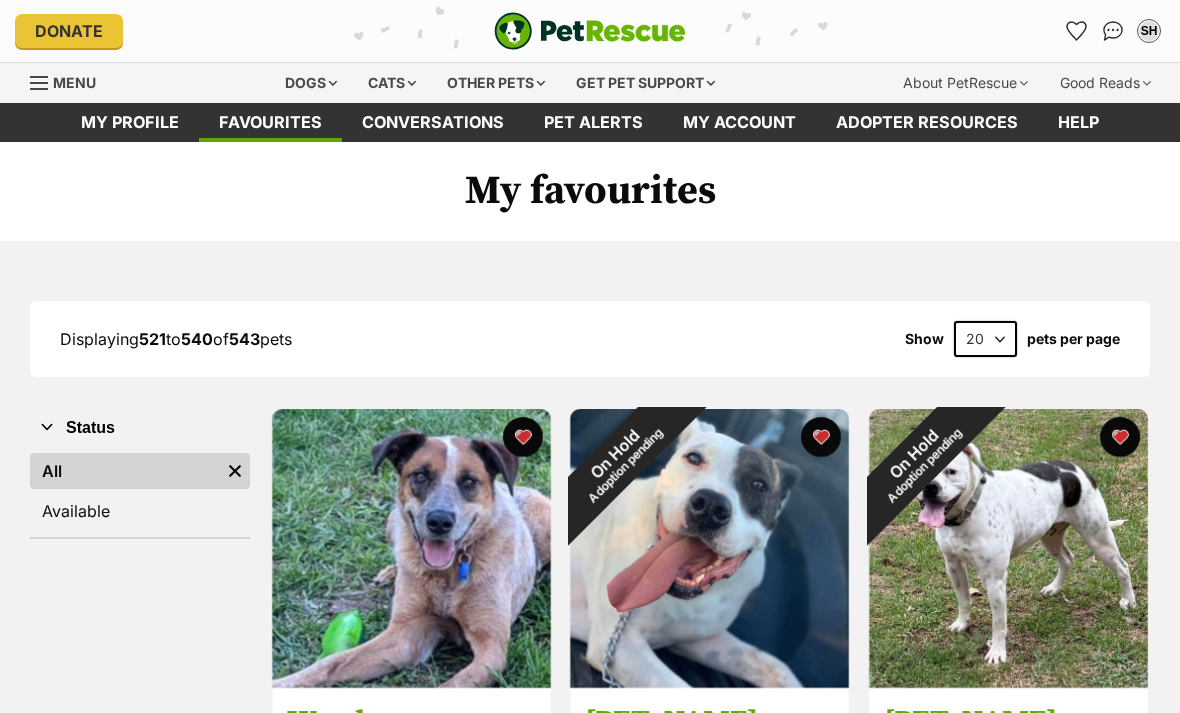 scroll, scrollTop: 0, scrollLeft: 0, axis: both 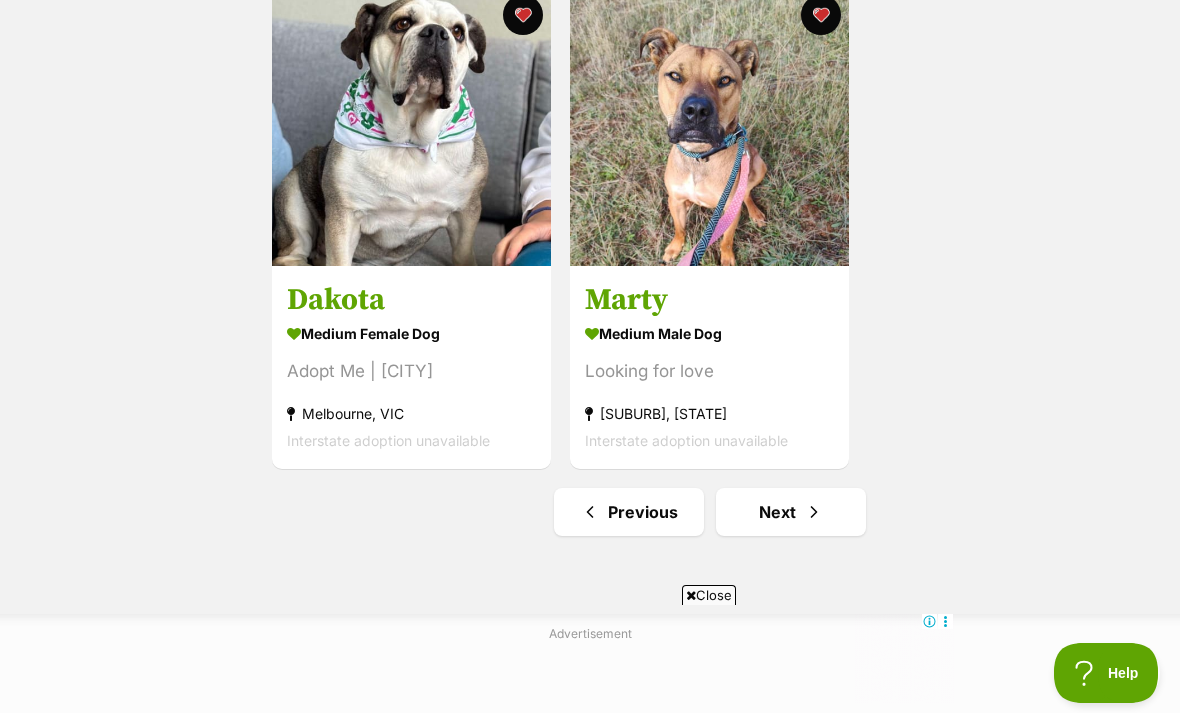 click on "Next" at bounding box center (791, 512) 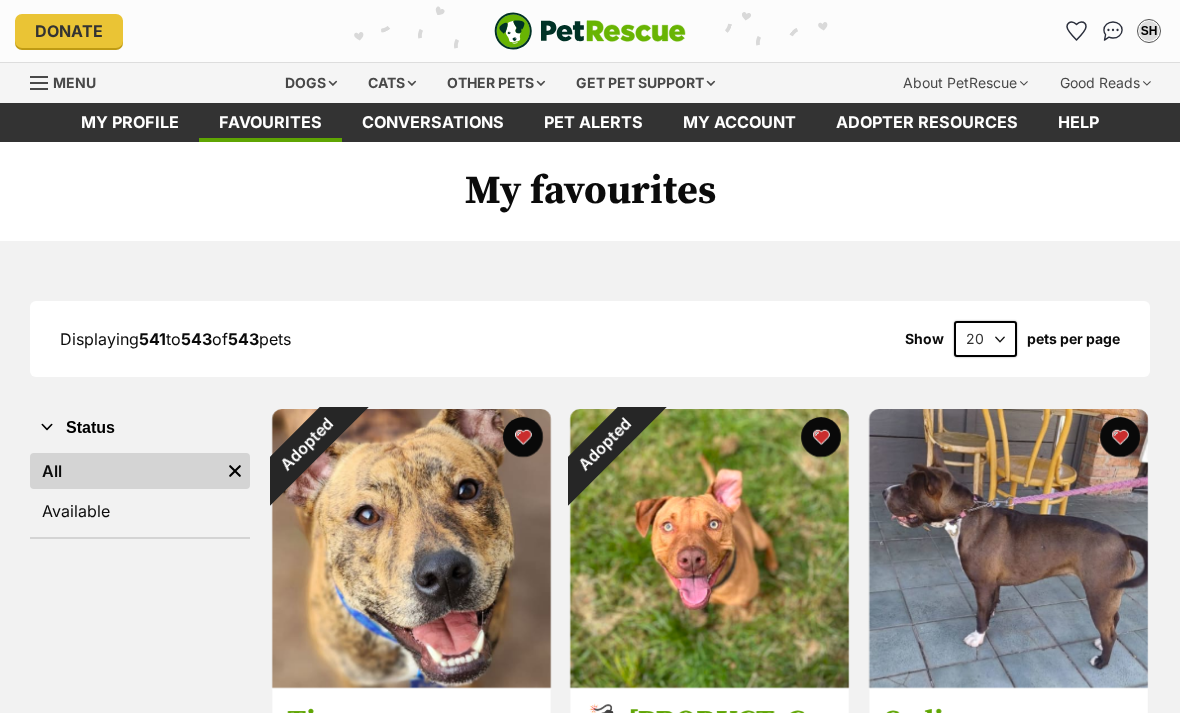 scroll, scrollTop: 0, scrollLeft: 0, axis: both 